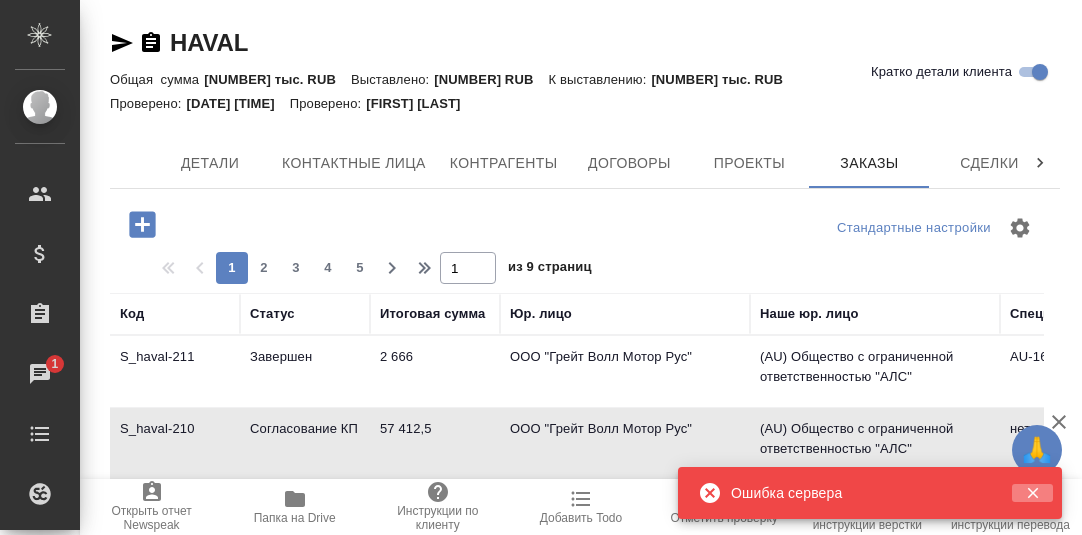 scroll, scrollTop: 0, scrollLeft: 0, axis: both 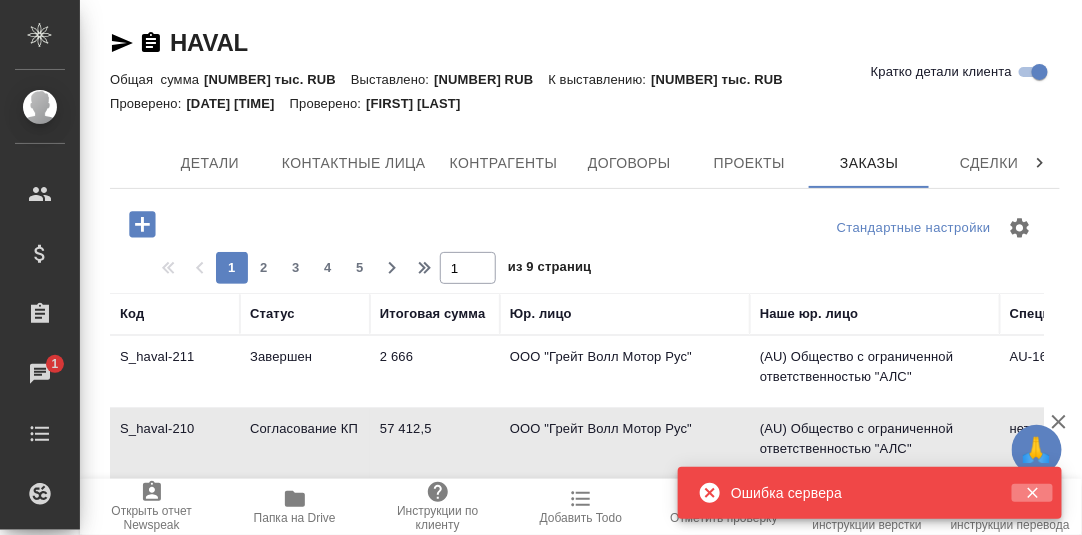 click 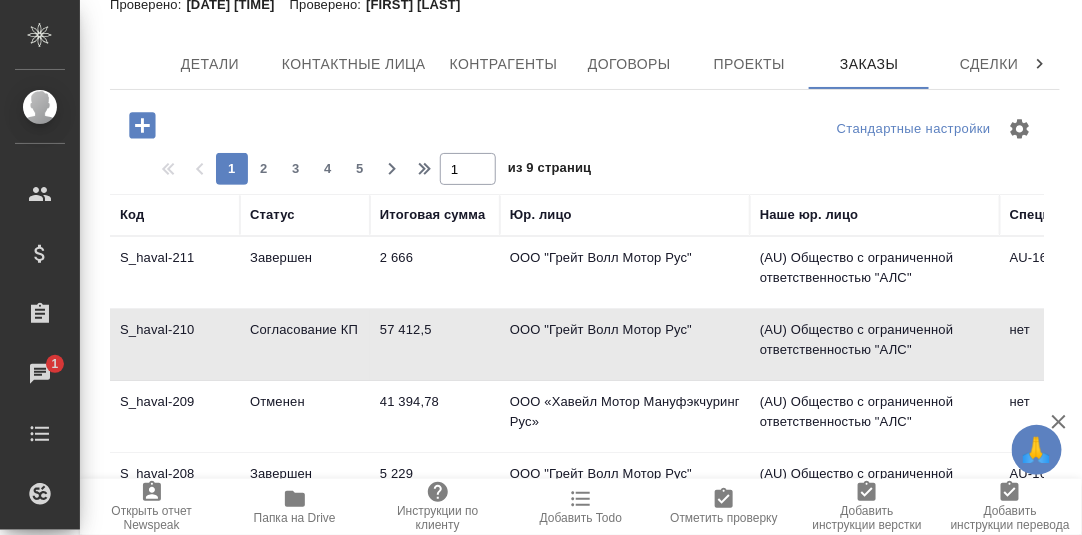 click on "S_haval-210" at bounding box center (175, 273) 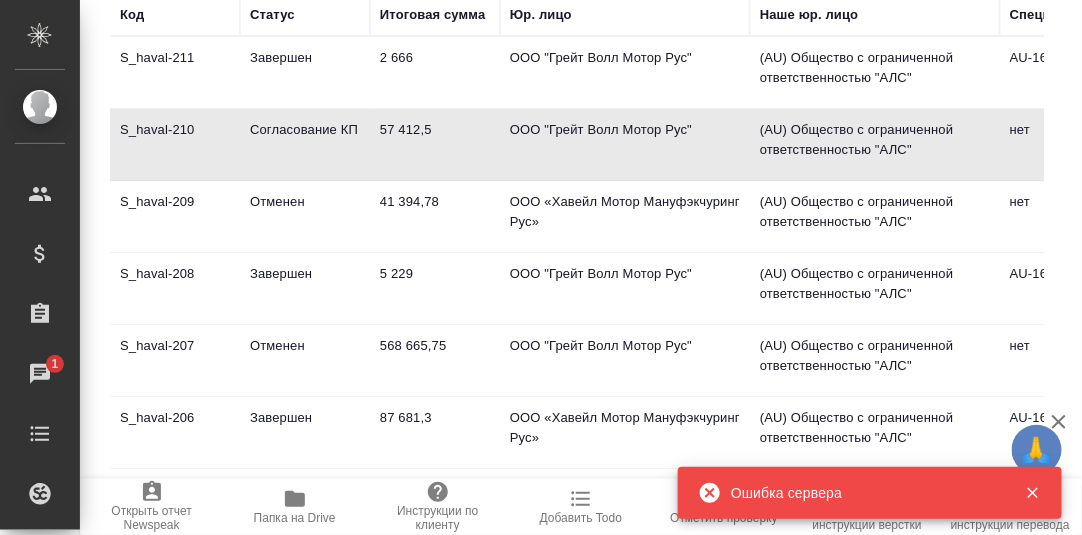 scroll, scrollTop: 599, scrollLeft: 0, axis: vertical 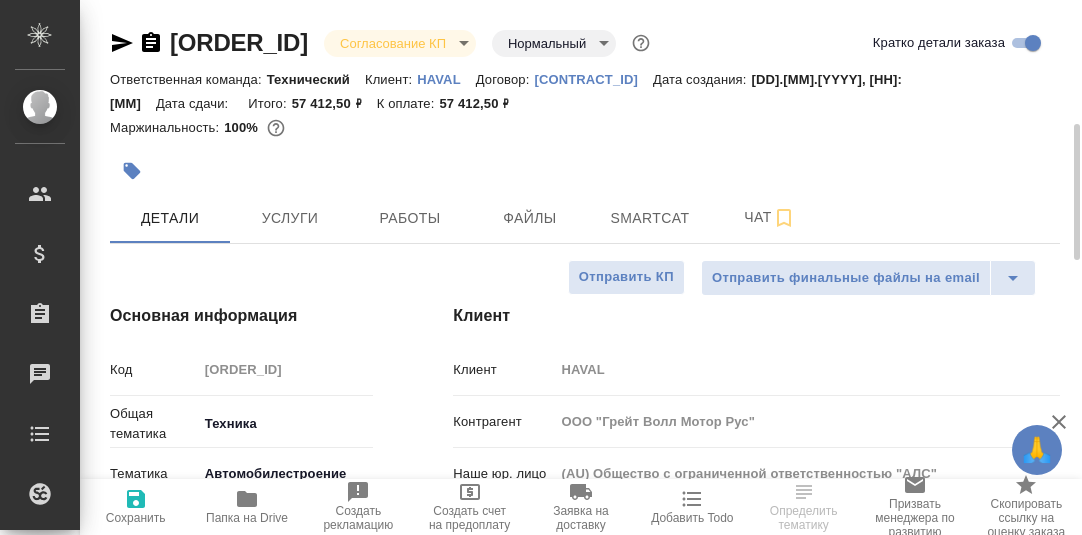 select on "RU" 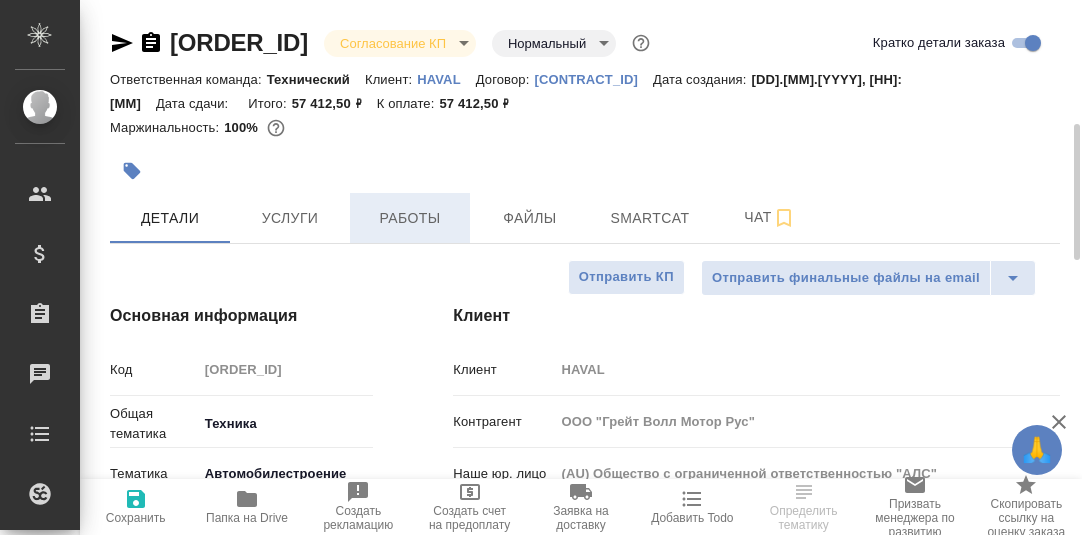scroll, scrollTop: 0, scrollLeft: 0, axis: both 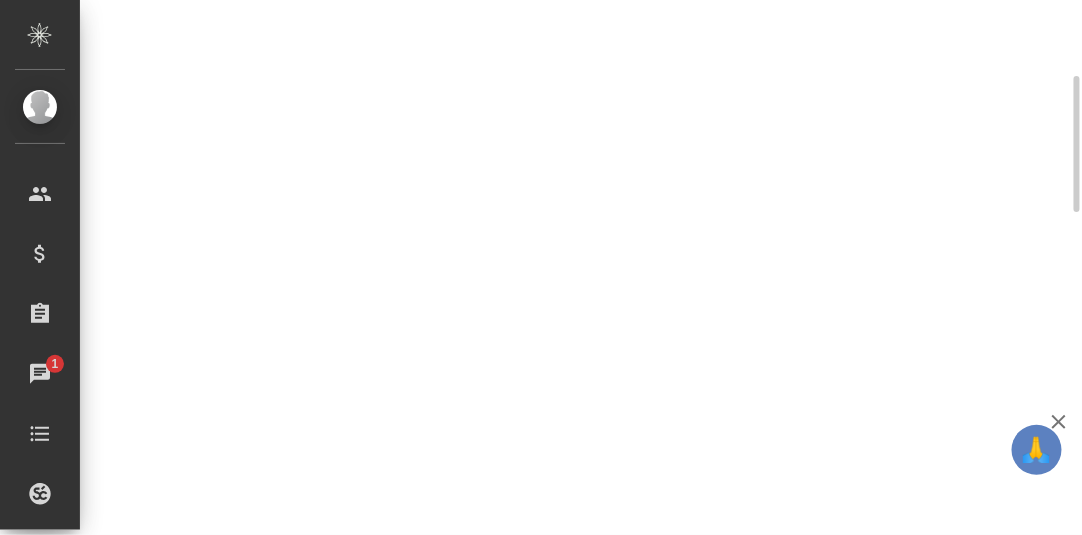 select on "RU" 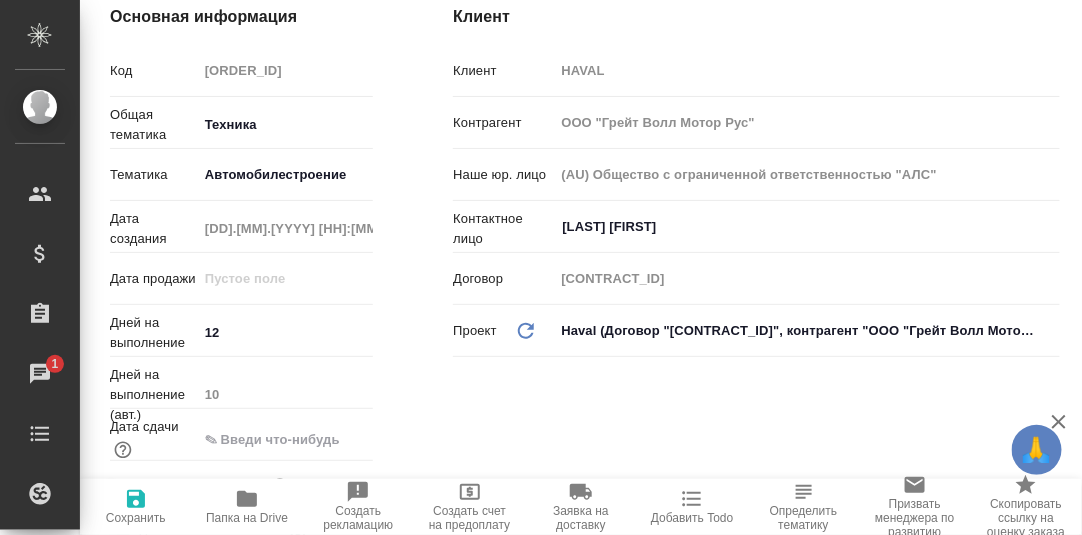 type on "x" 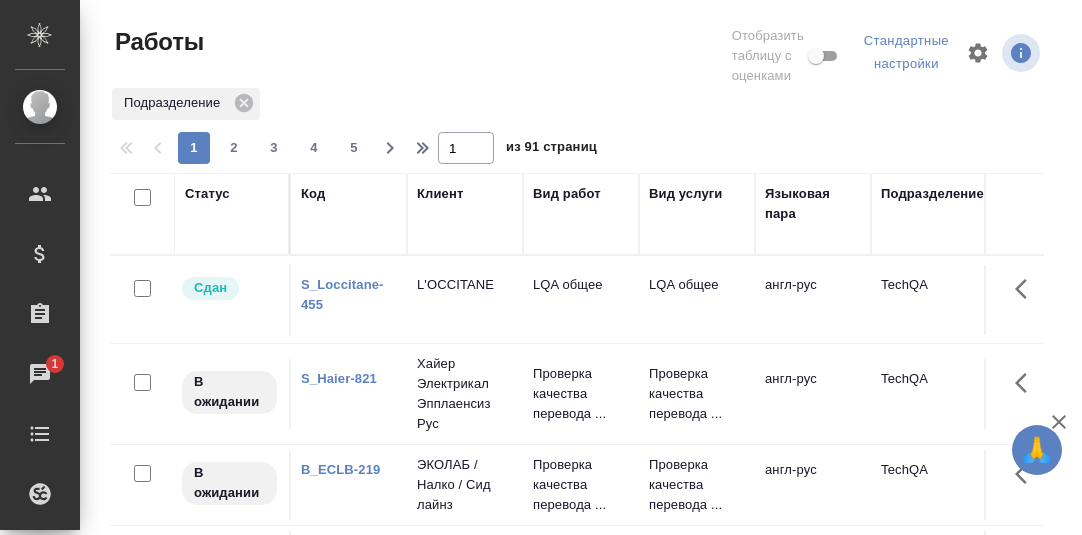 scroll, scrollTop: 0, scrollLeft: 0, axis: both 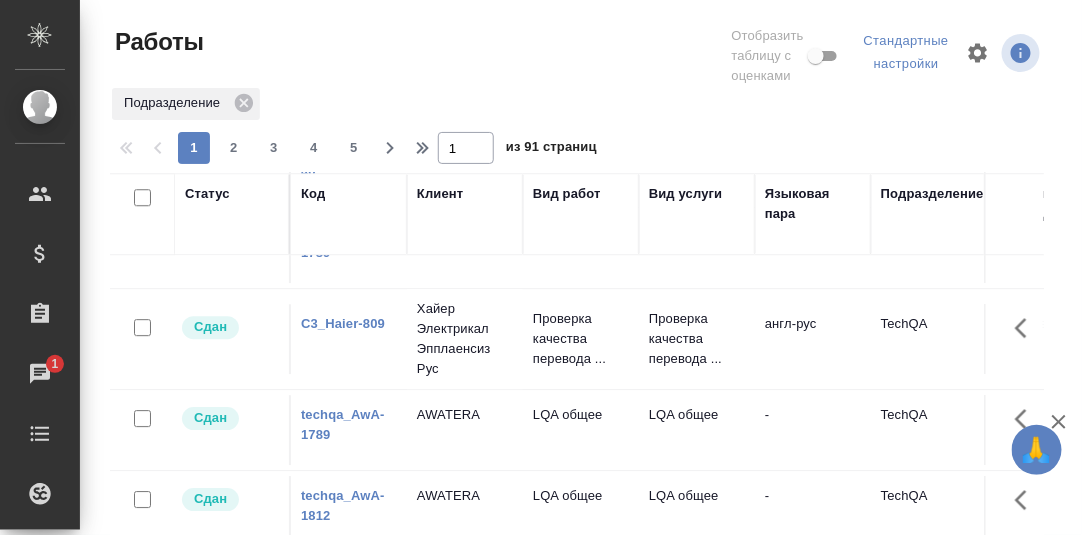 click on "techqa_AwA-1812" at bounding box center [343, 505] 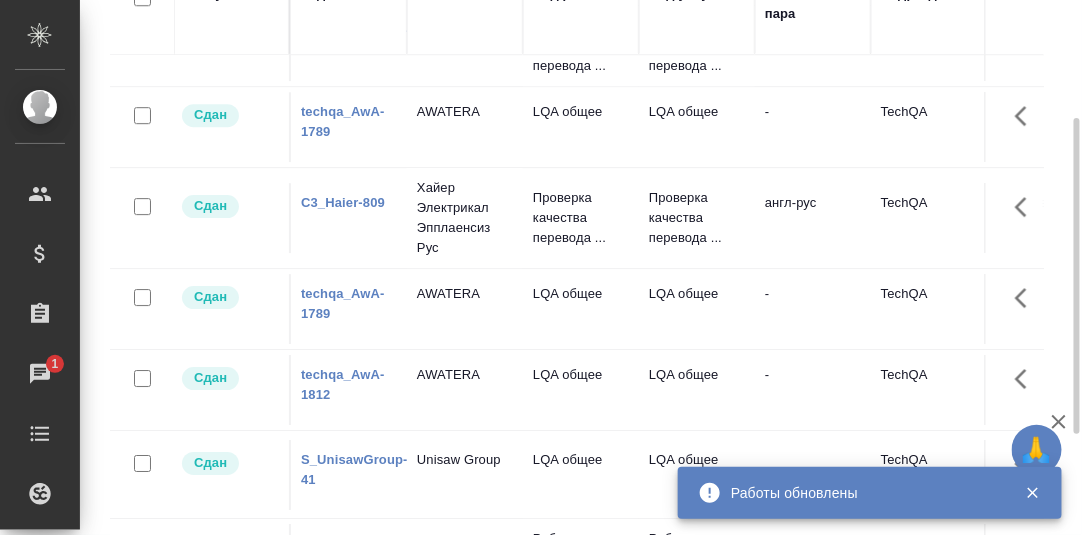 scroll, scrollTop: 300, scrollLeft: 0, axis: vertical 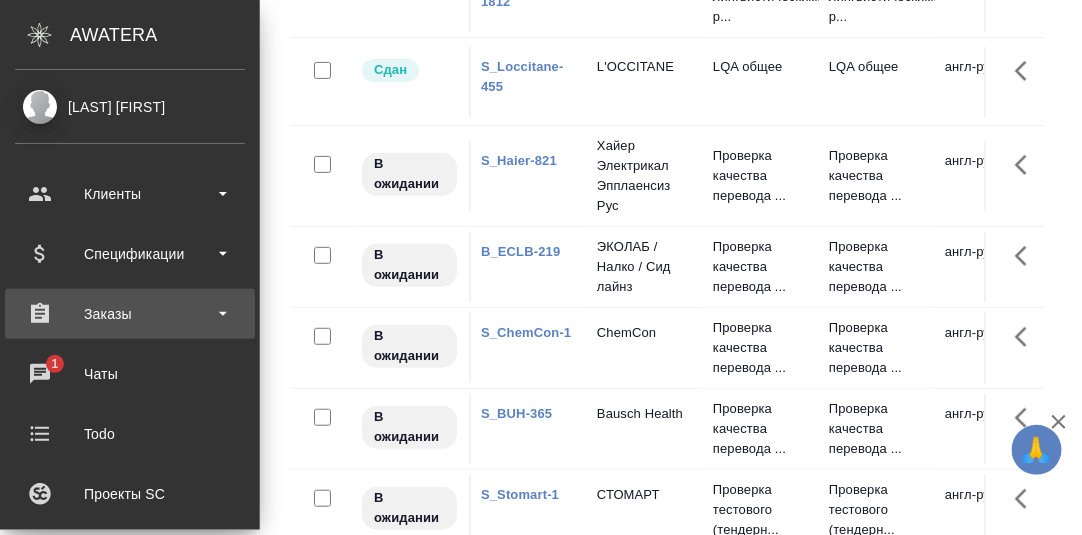 click on "Заказы" at bounding box center (130, 314) 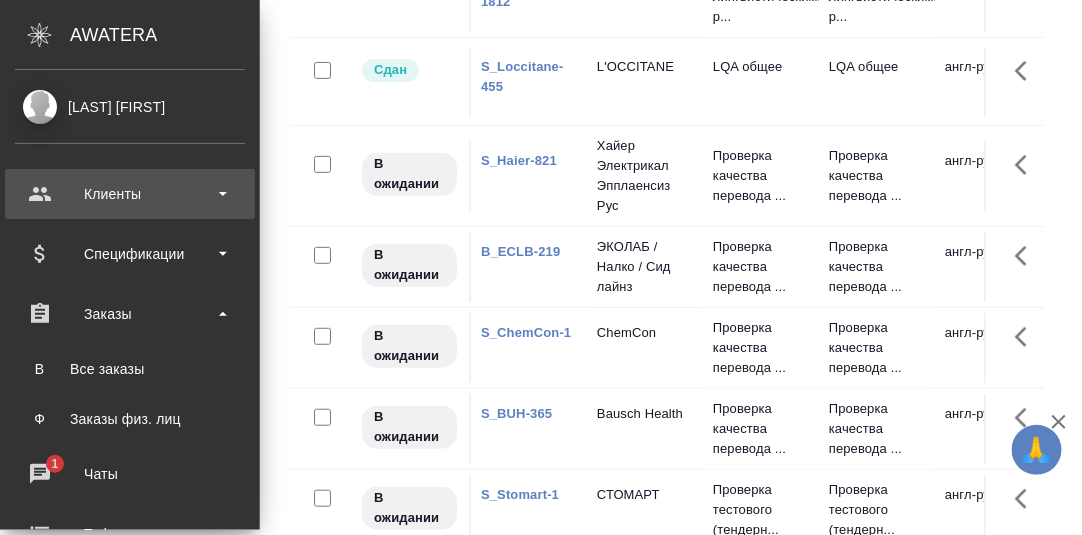 click on "Клиенты" at bounding box center [130, 194] 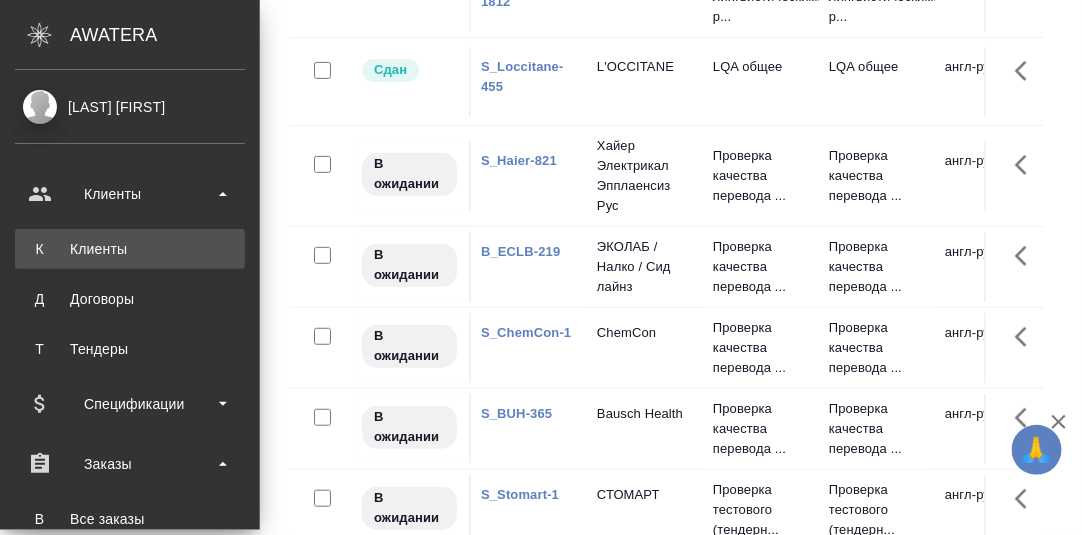 click on "Клиенты" at bounding box center (130, 249) 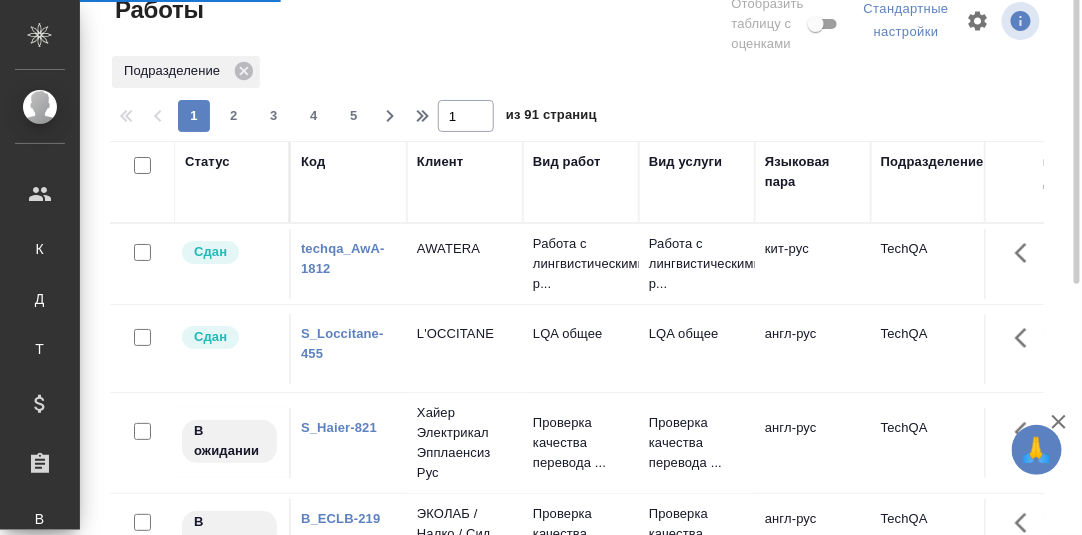 scroll, scrollTop: 0, scrollLeft: 0, axis: both 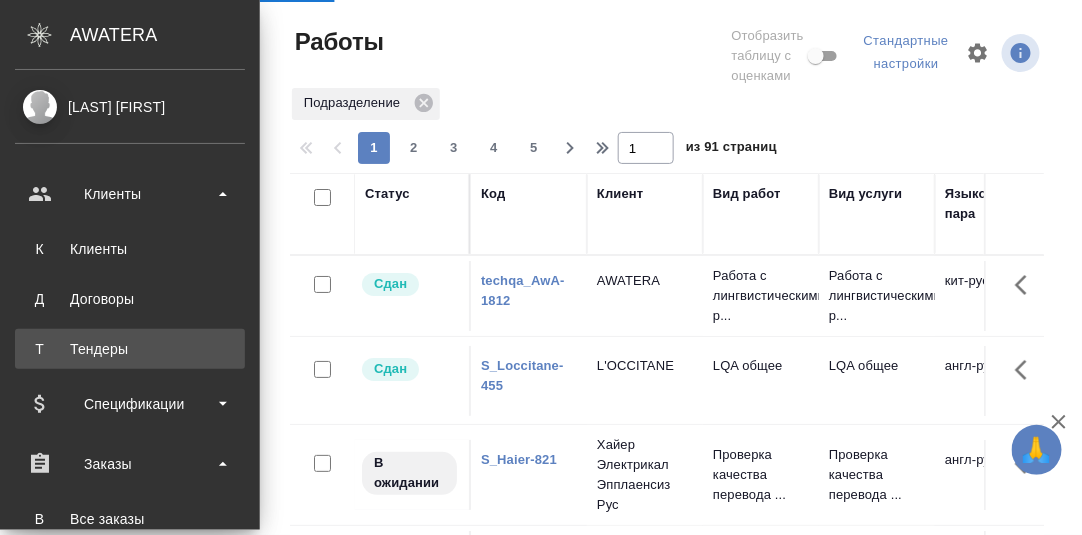 select on "RU" 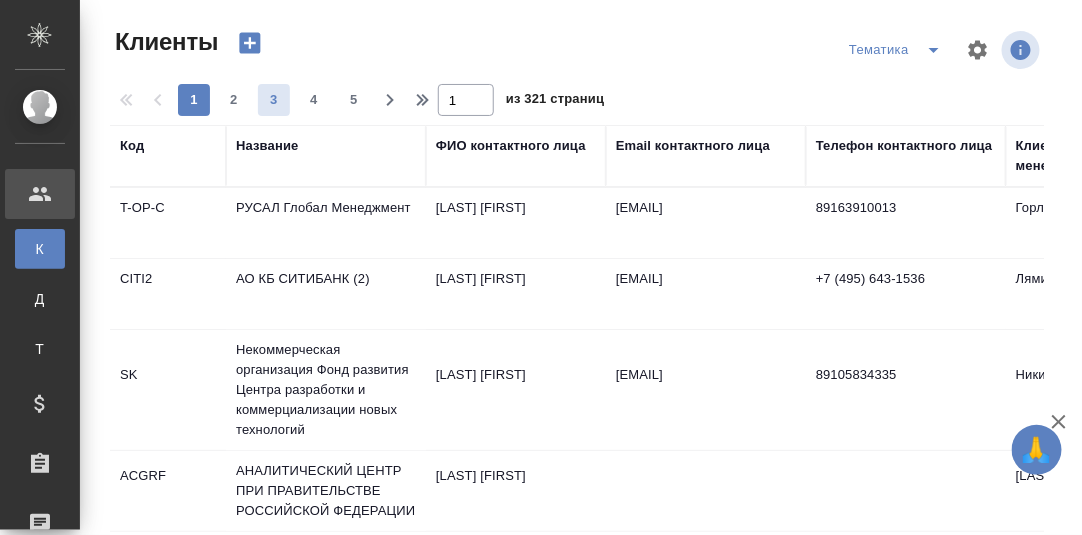 click on "Название" at bounding box center (267, 146) 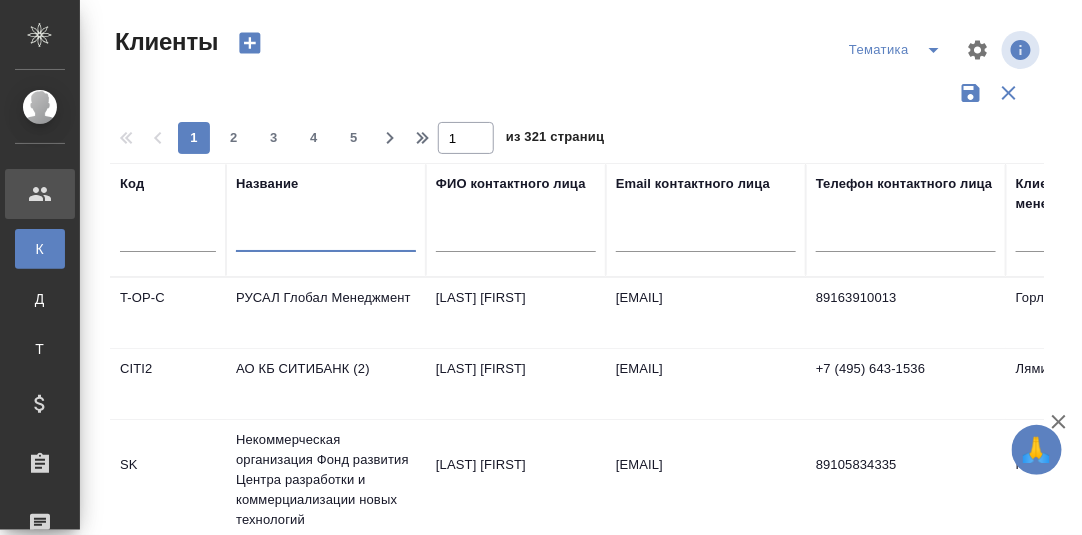 click at bounding box center [326, 239] 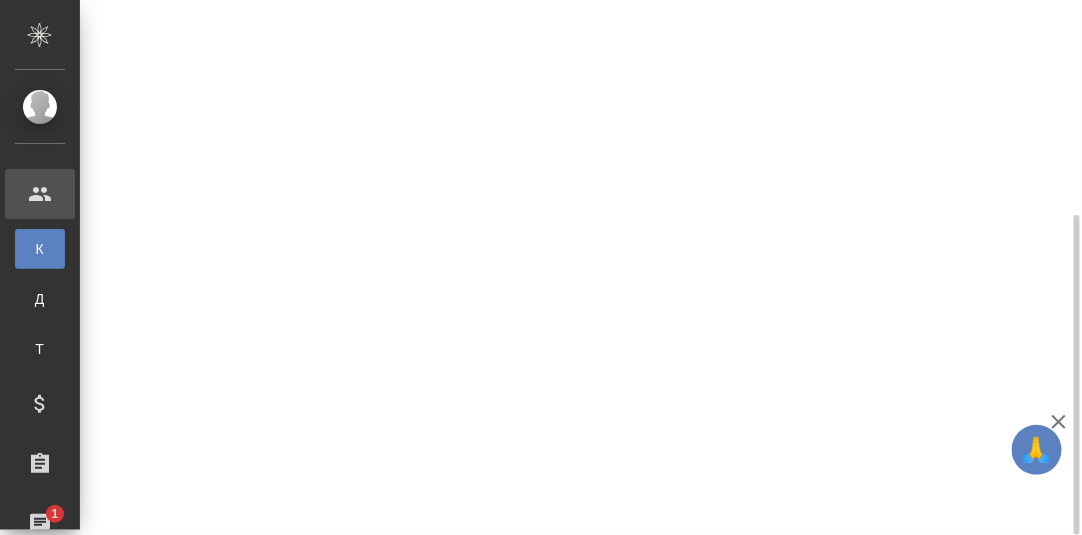 scroll, scrollTop: 0, scrollLeft: 0, axis: both 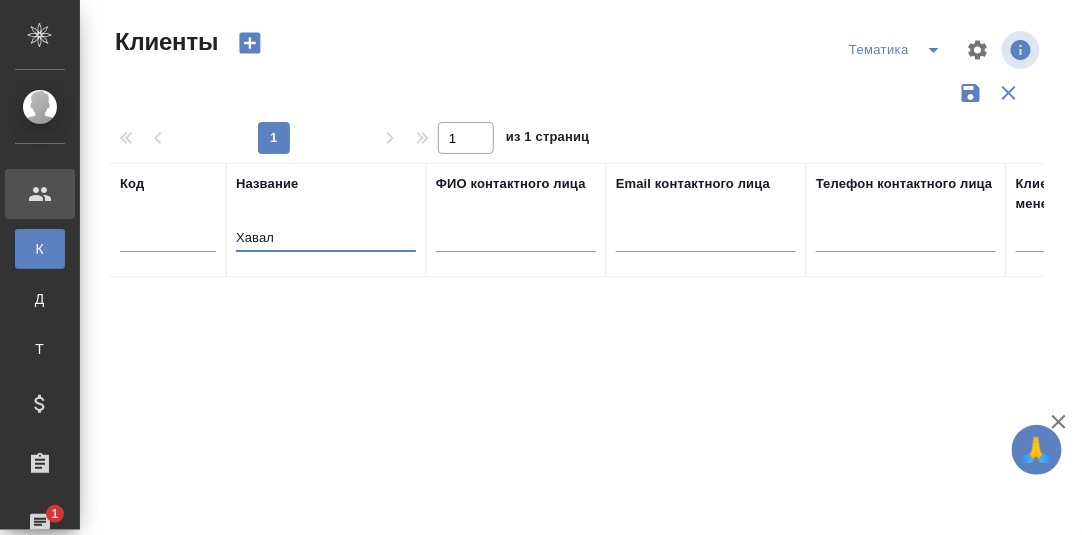 drag, startPoint x: 296, startPoint y: 238, endPoint x: 205, endPoint y: 238, distance: 91 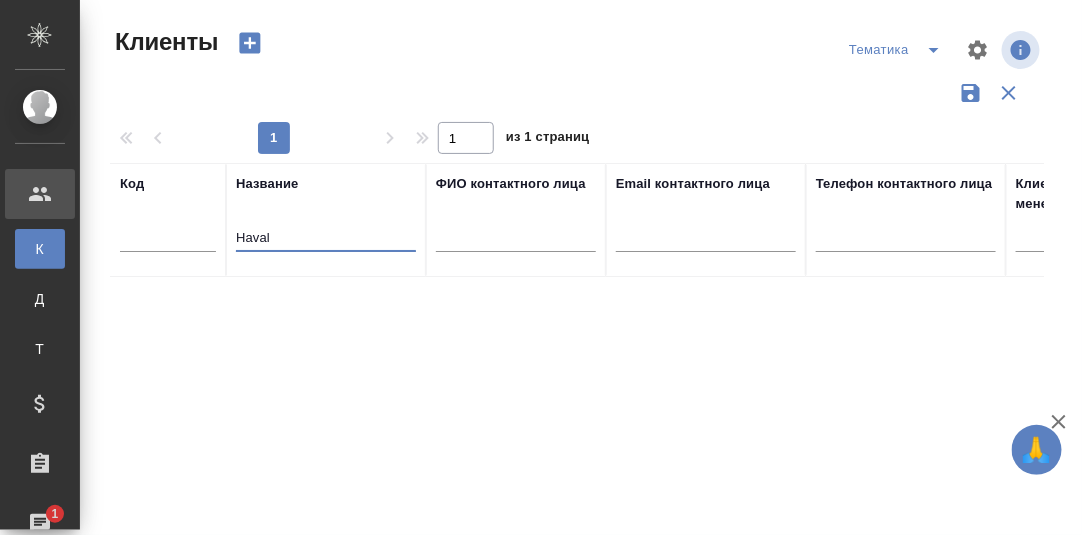 type on "Haval" 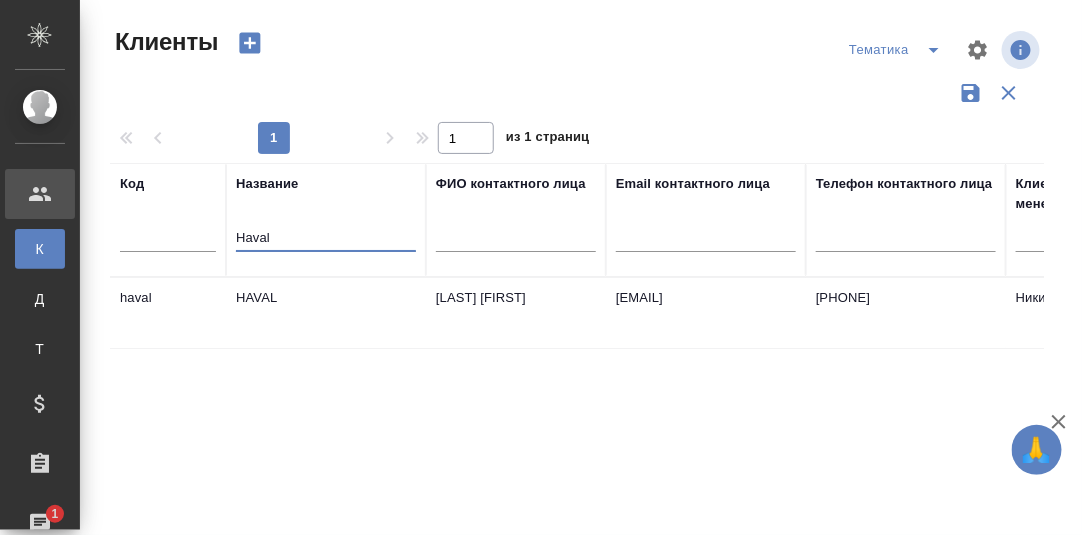 click on "HAVAL" at bounding box center (326, 313) 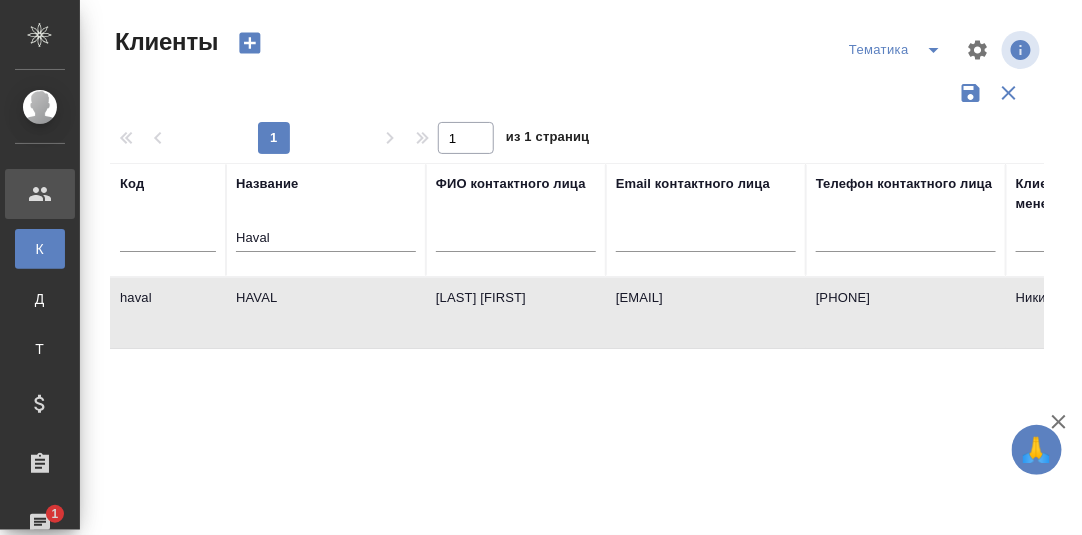 click on "HAVAL" at bounding box center (326, 313) 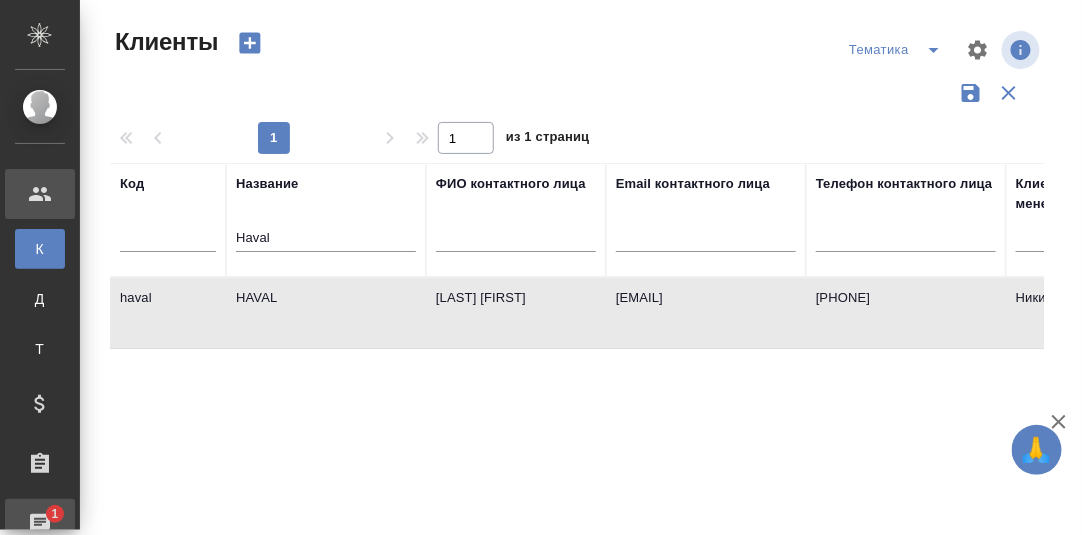 scroll, scrollTop: 99, scrollLeft: 0, axis: vertical 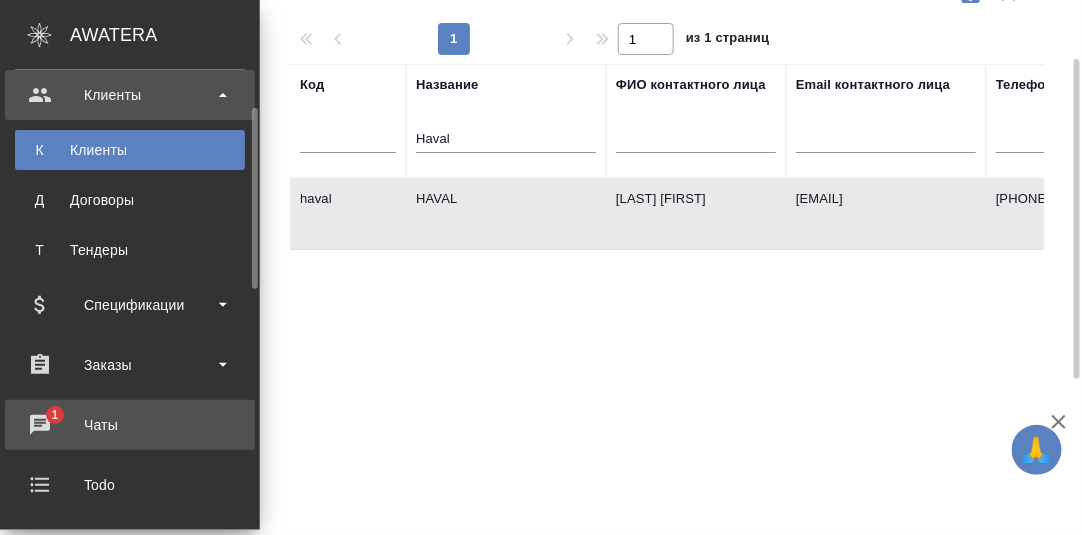 click on "Чаты" at bounding box center (130, 425) 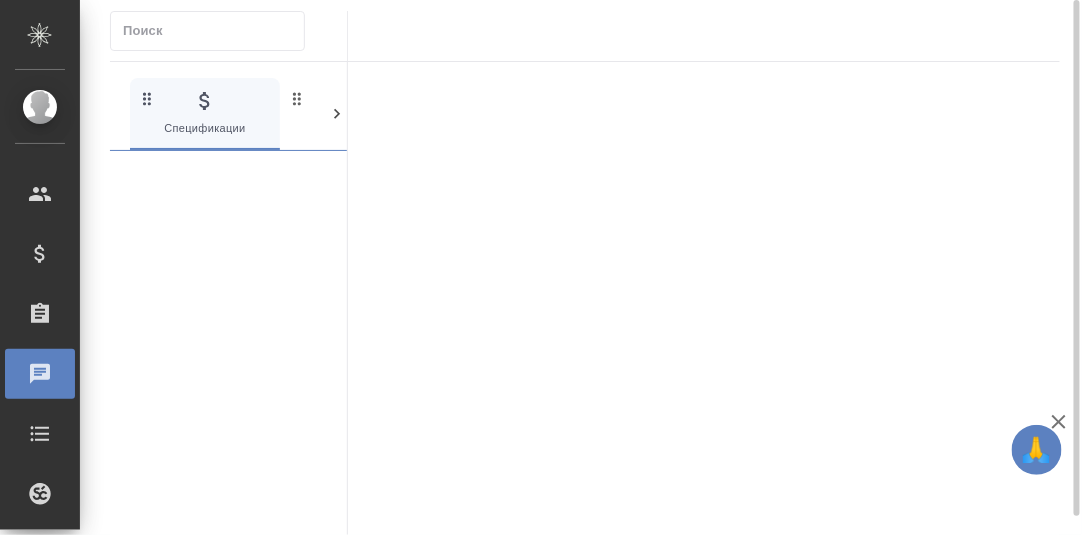 click 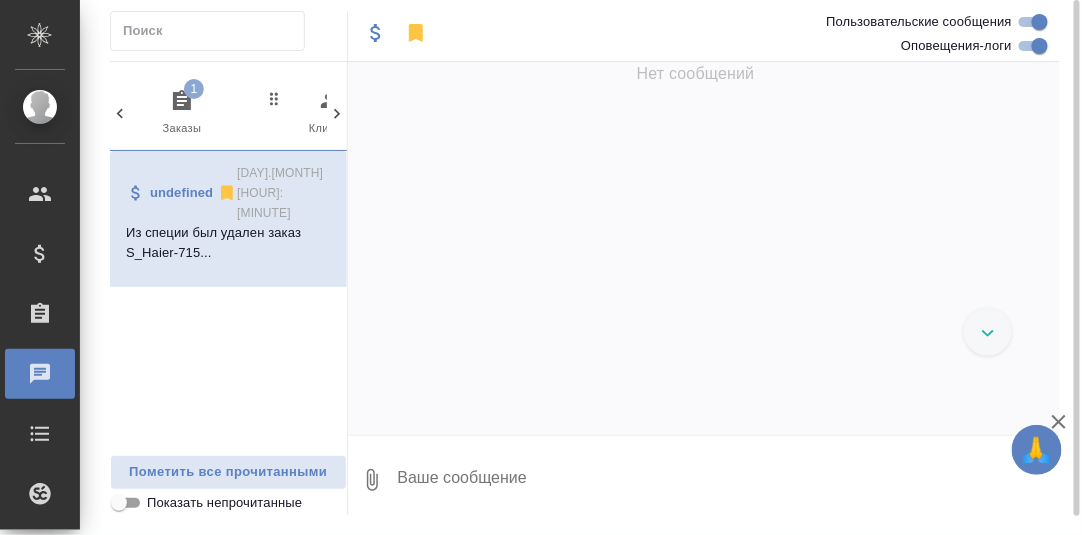 scroll, scrollTop: 0, scrollLeft: 196, axis: horizontal 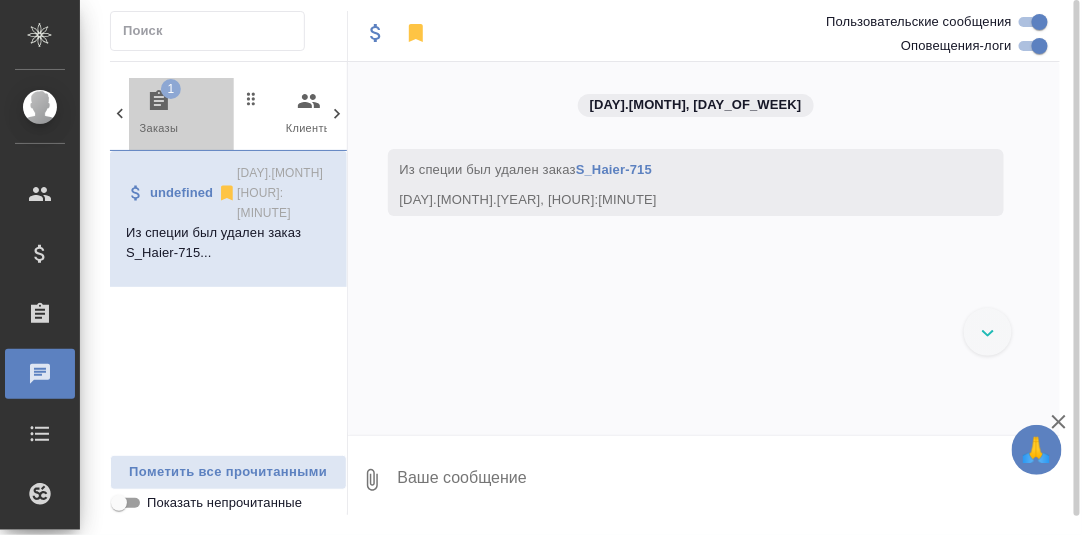 click 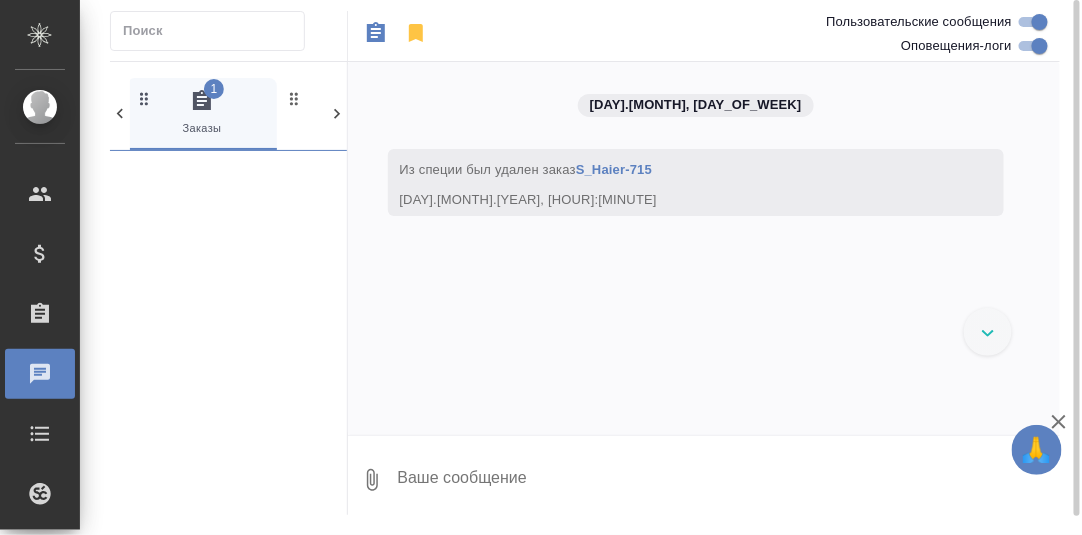 scroll, scrollTop: 0, scrollLeft: 149, axis: horizontal 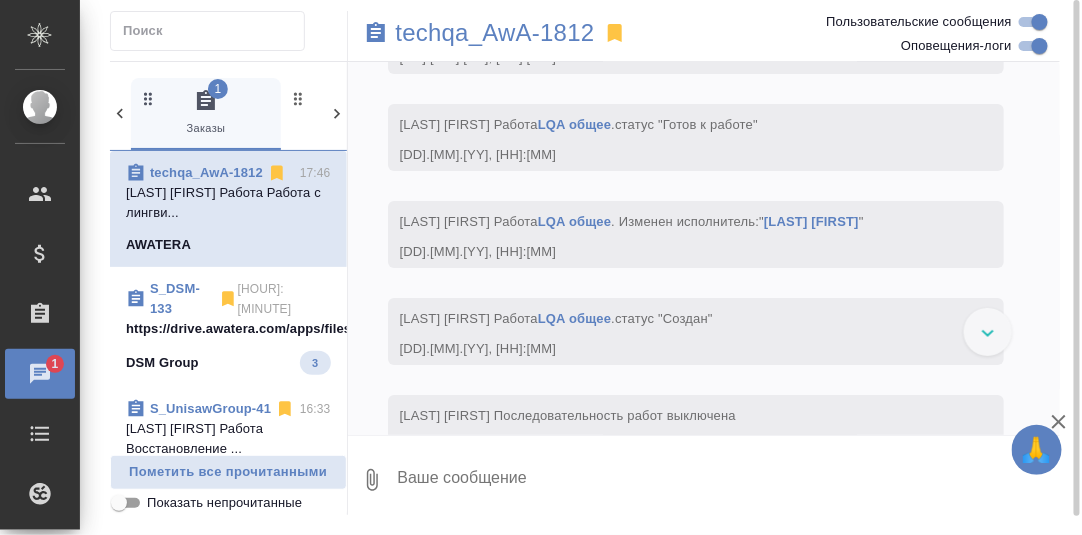 click on "https://drive.awatera.com/apps/files/fil..." at bounding box center (228, 329) 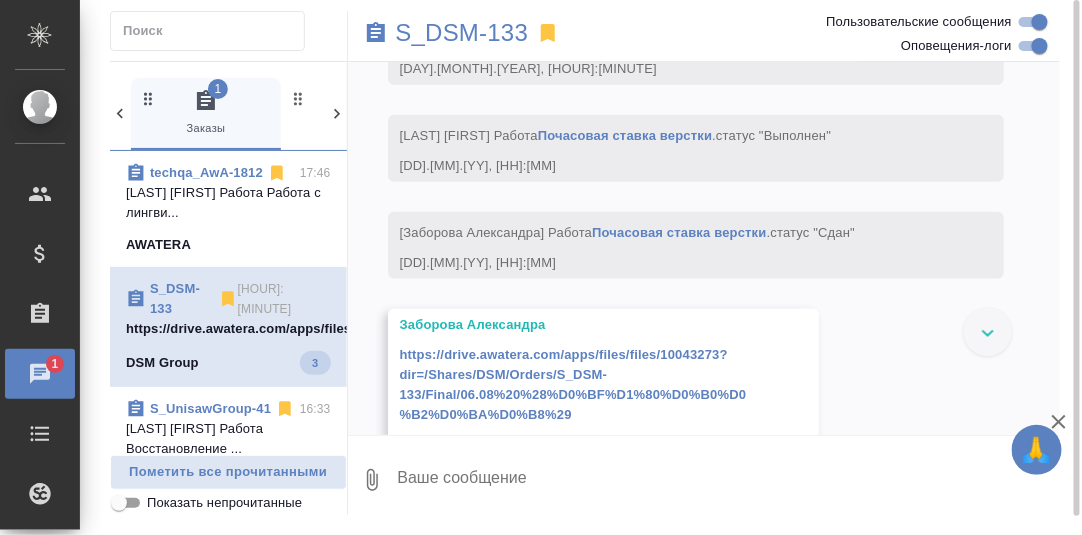 scroll, scrollTop: 20257, scrollLeft: 0, axis: vertical 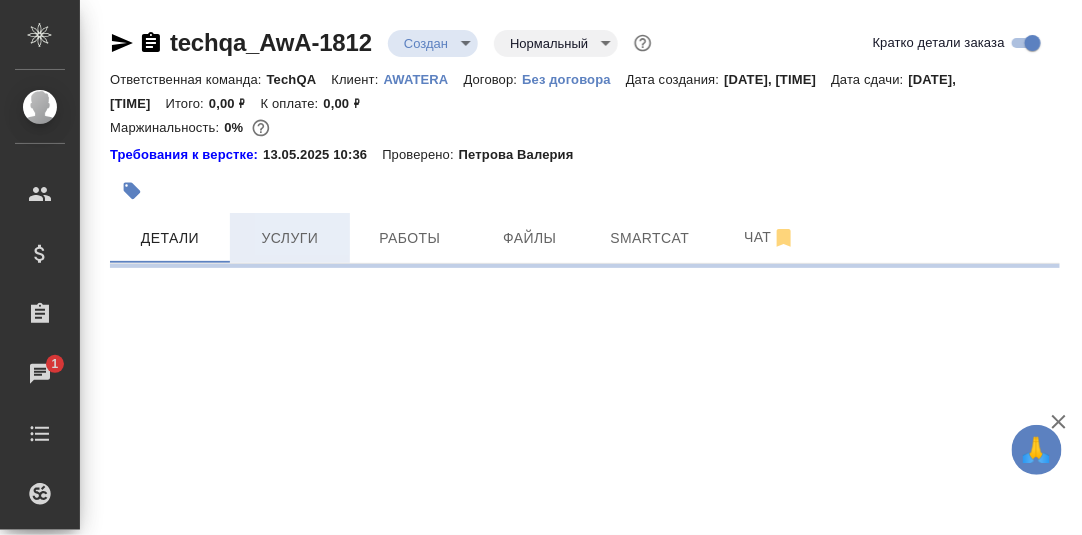 select on "RU" 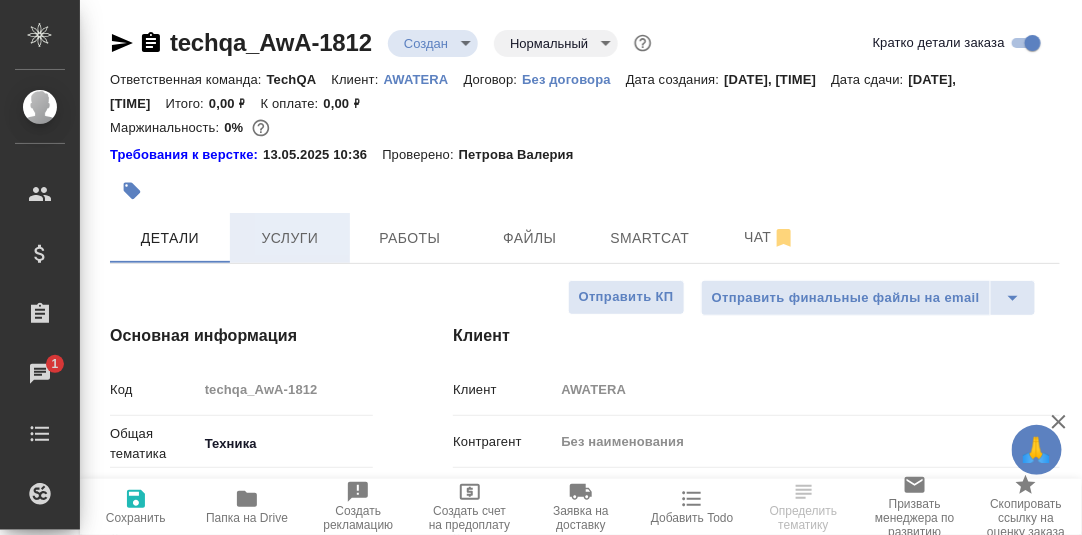 type on "x" 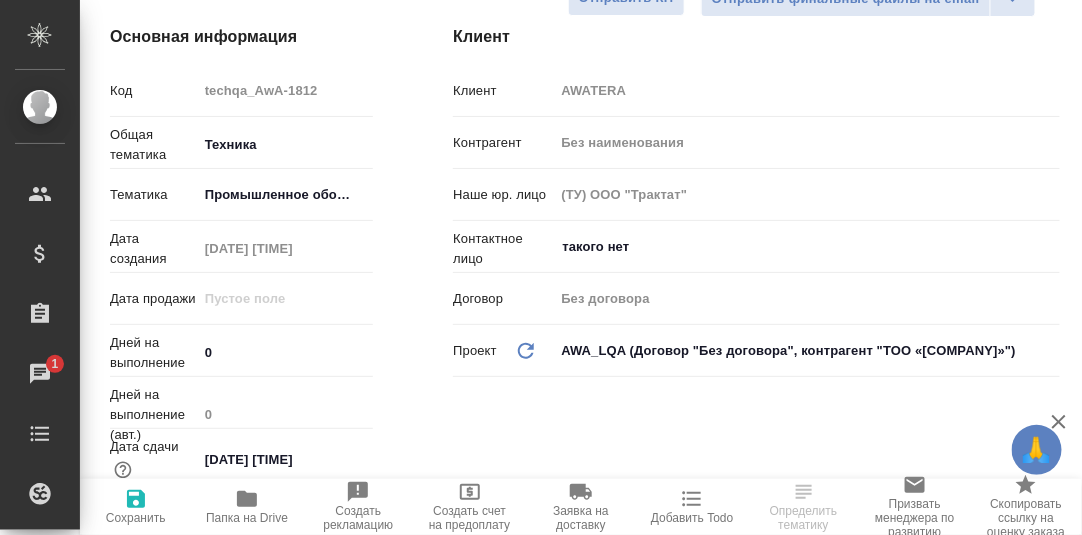 scroll, scrollTop: 0, scrollLeft: 0, axis: both 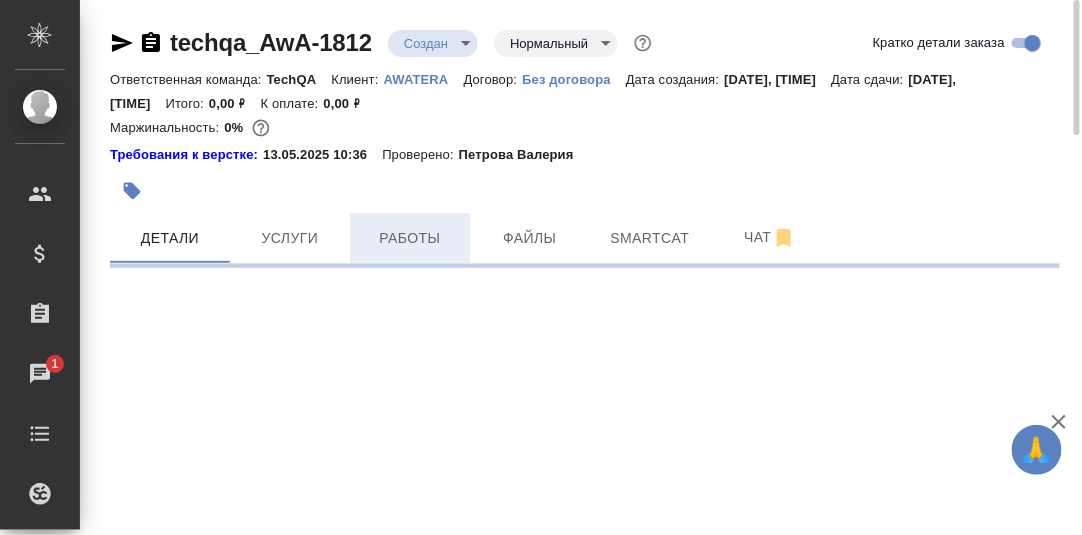 click on "Работы" at bounding box center (410, 238) 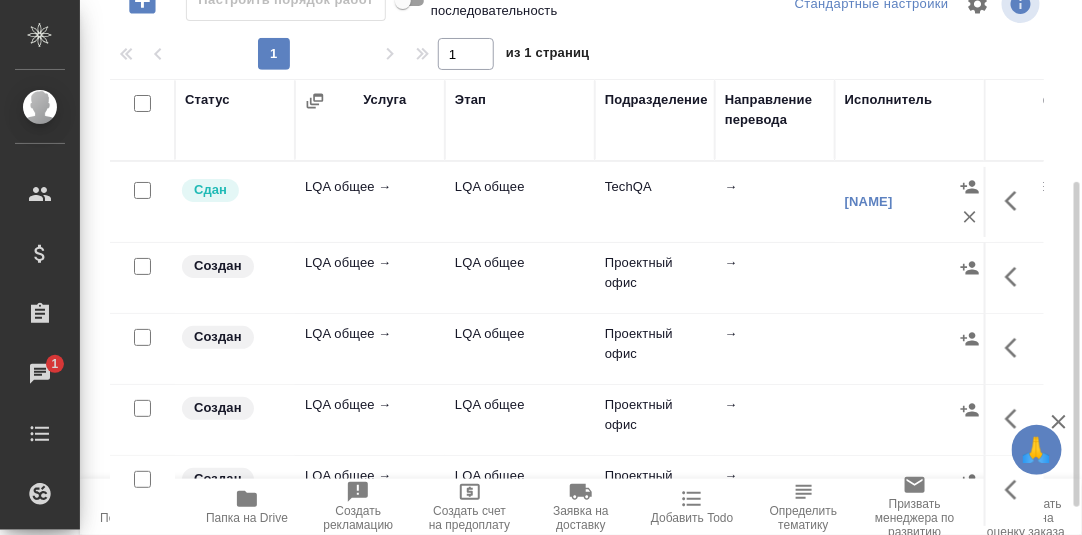 scroll, scrollTop: 344, scrollLeft: 0, axis: vertical 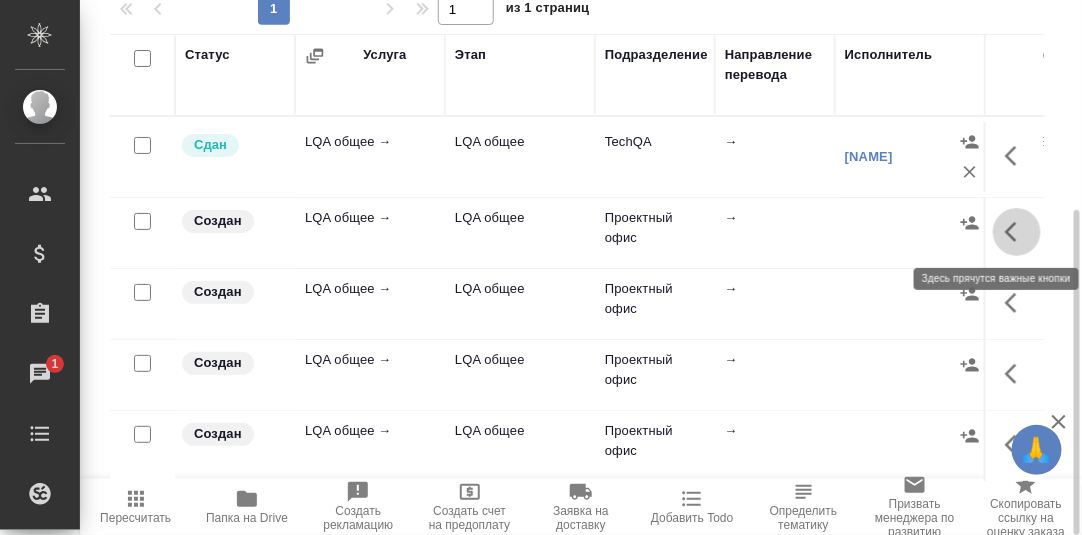 click 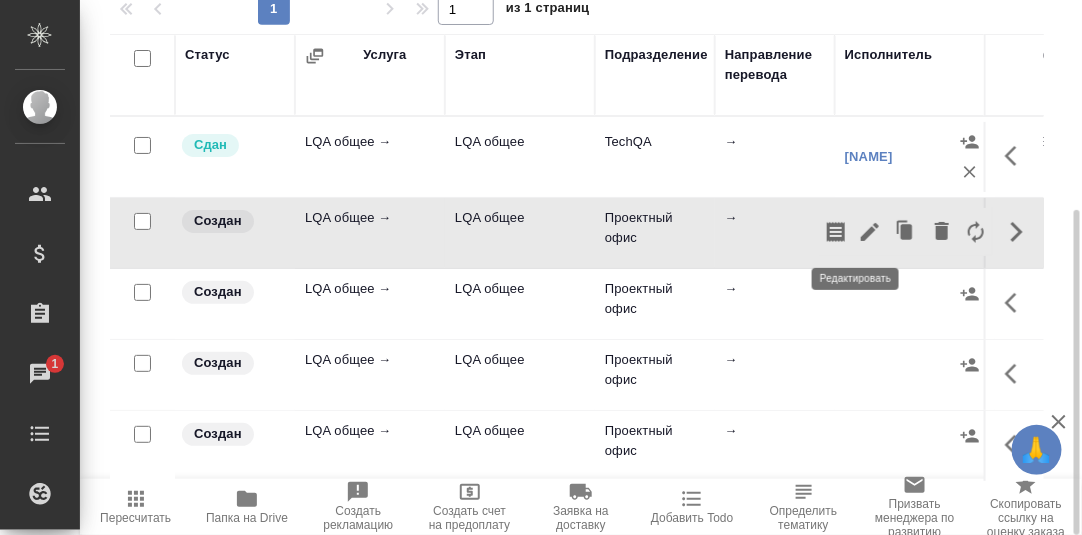 click 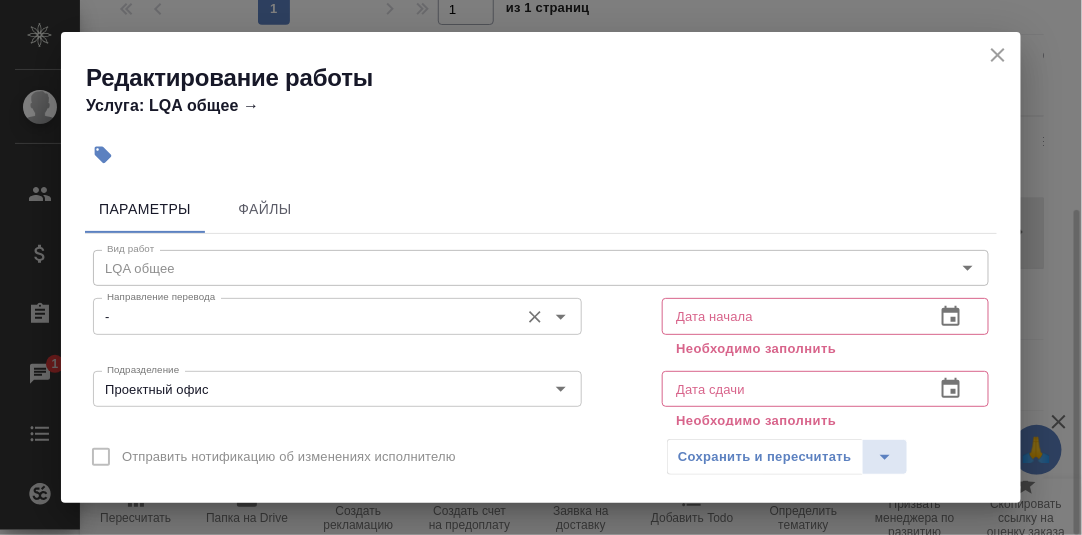 scroll, scrollTop: 99, scrollLeft: 0, axis: vertical 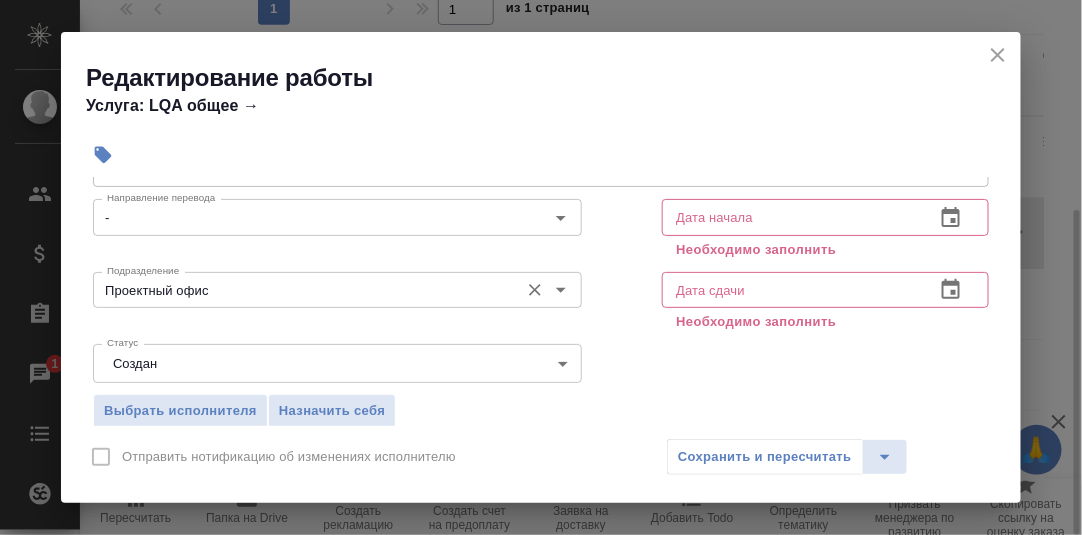 click on "Проектный офис" at bounding box center (304, 290) 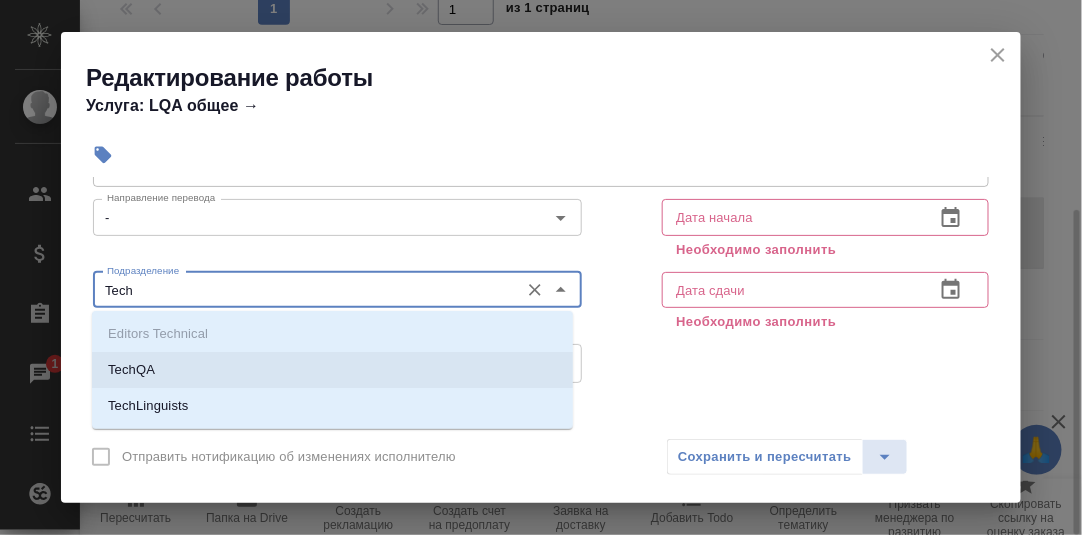 click on "TechQA" at bounding box center [131, 370] 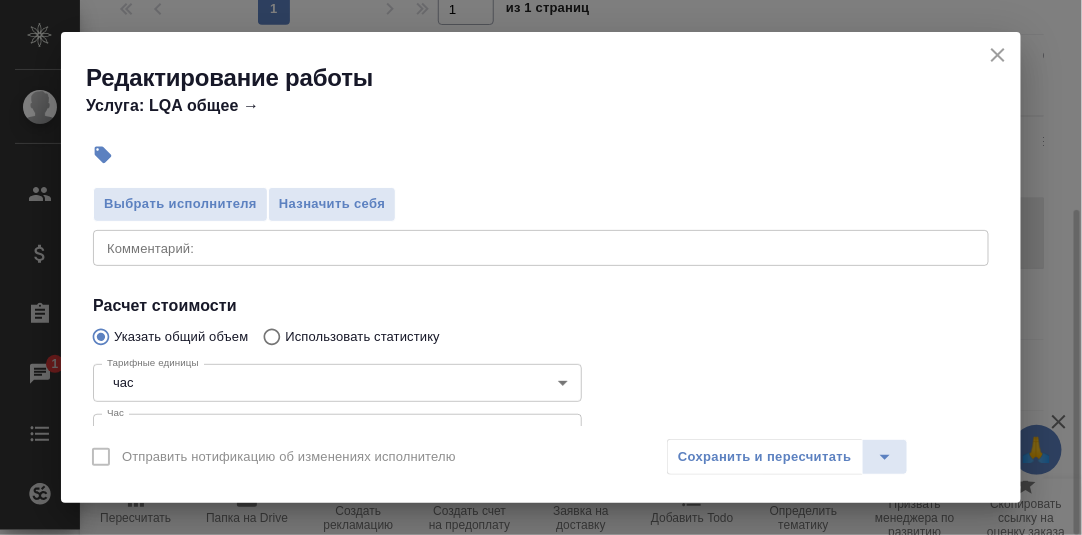 scroll, scrollTop: 400, scrollLeft: 0, axis: vertical 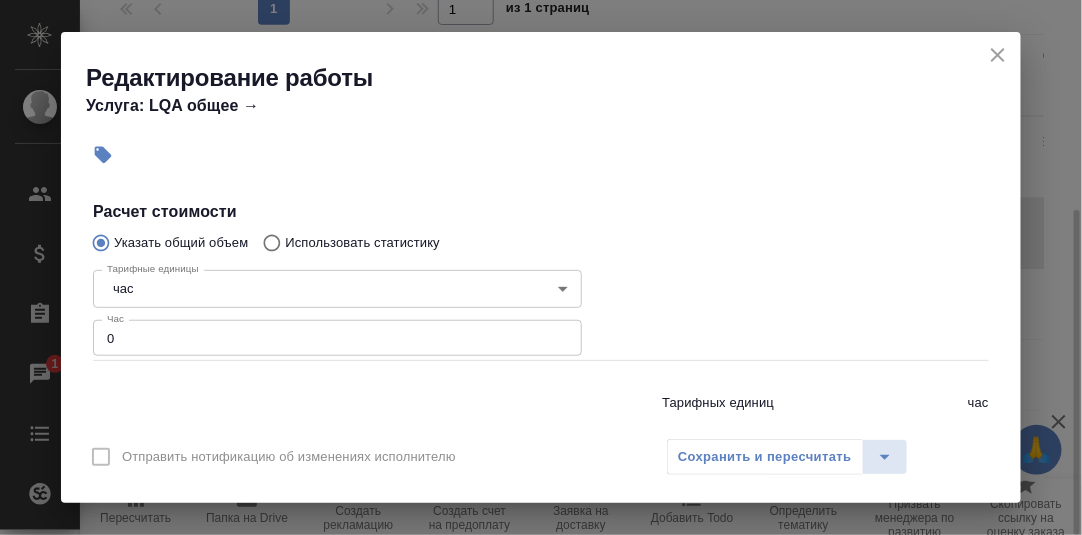 type on "TechQA" 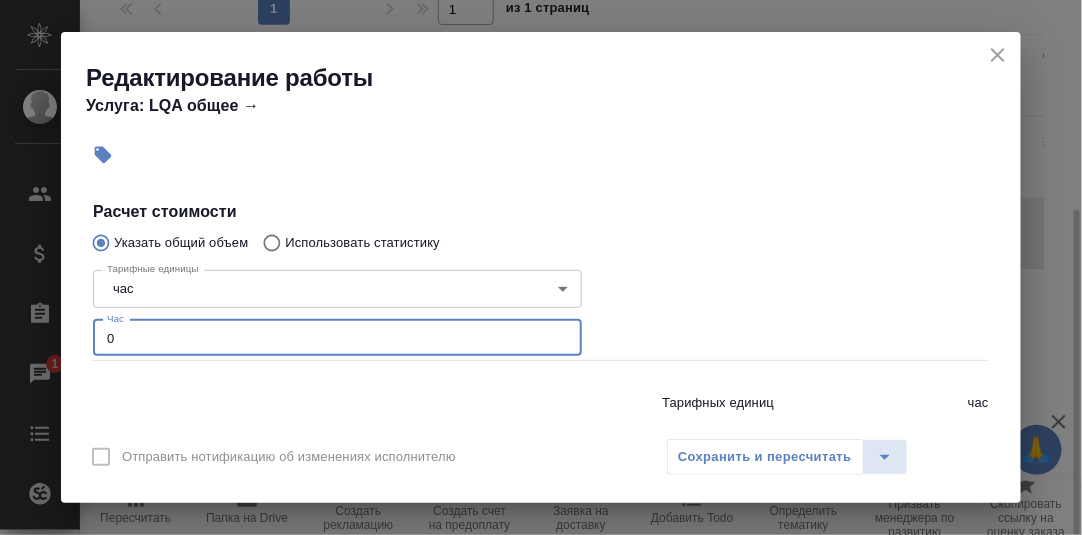 drag, startPoint x: 142, startPoint y: 337, endPoint x: 79, endPoint y: 339, distance: 63.03174 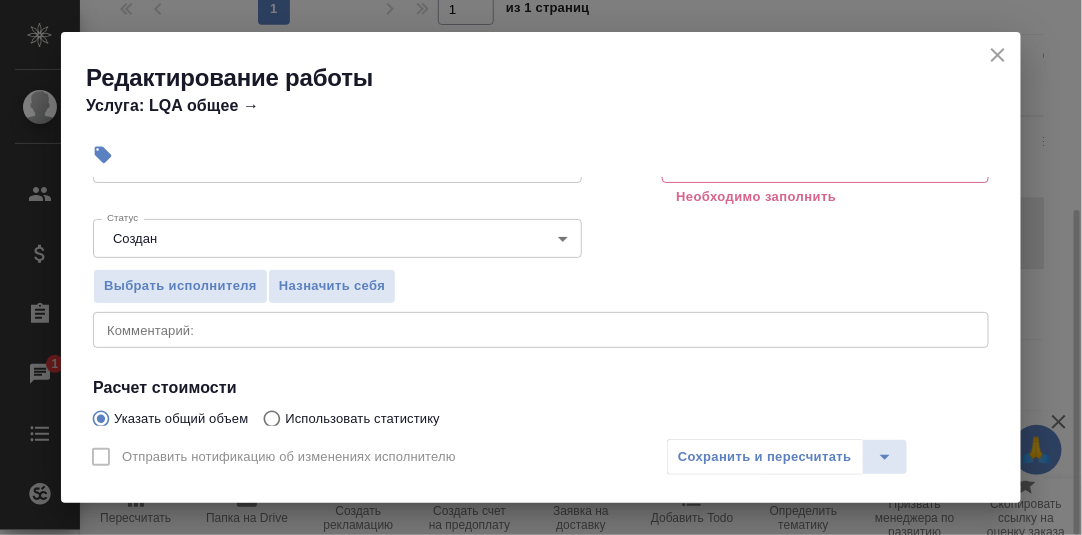 scroll, scrollTop: 200, scrollLeft: 0, axis: vertical 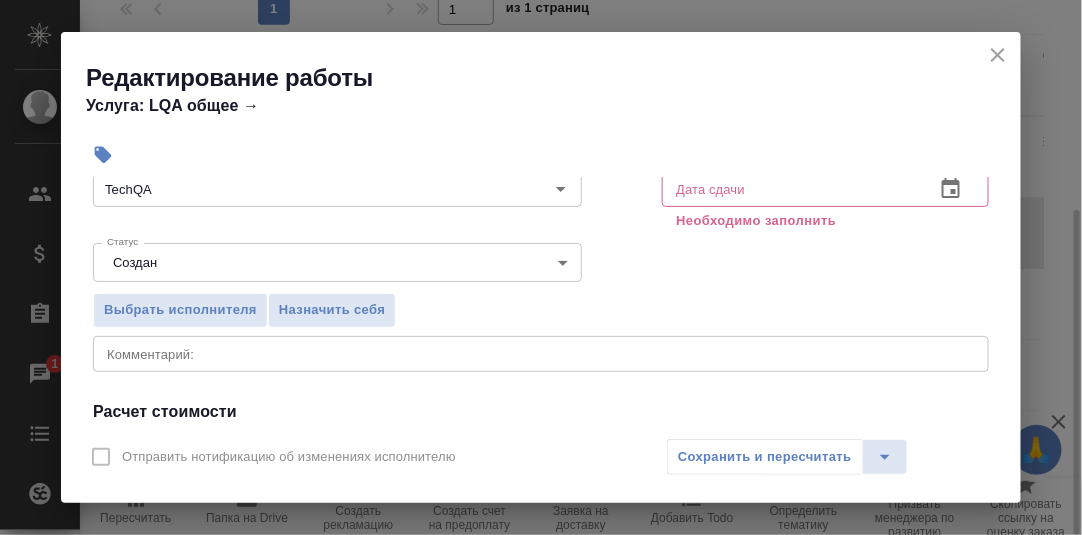 type on "6" 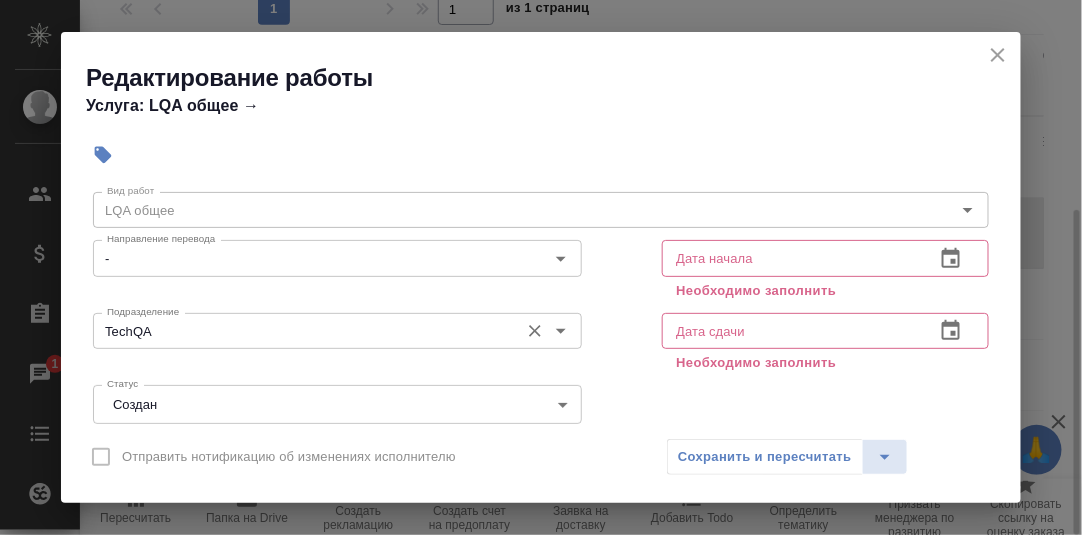 scroll, scrollTop: 0, scrollLeft: 0, axis: both 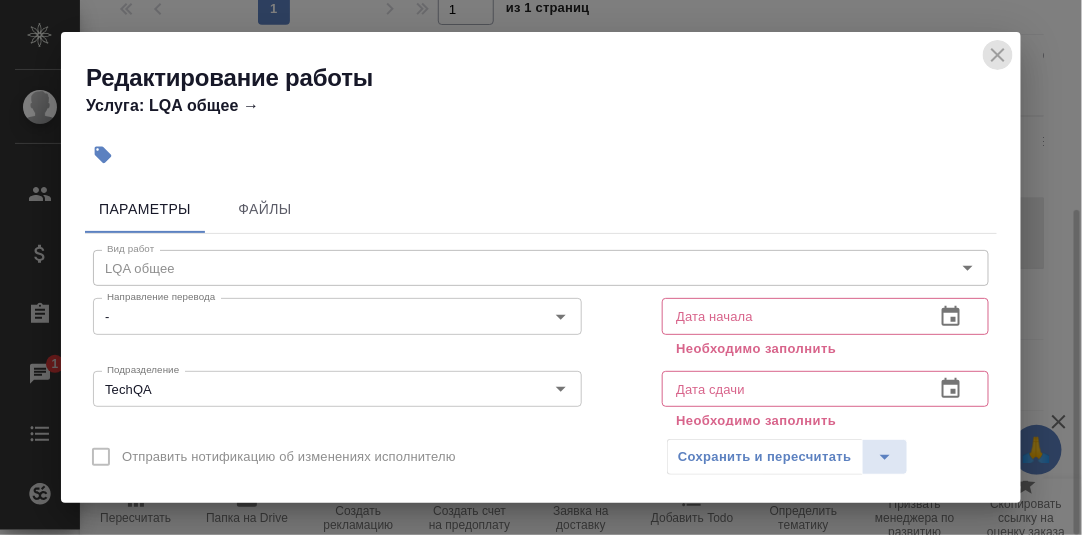 click 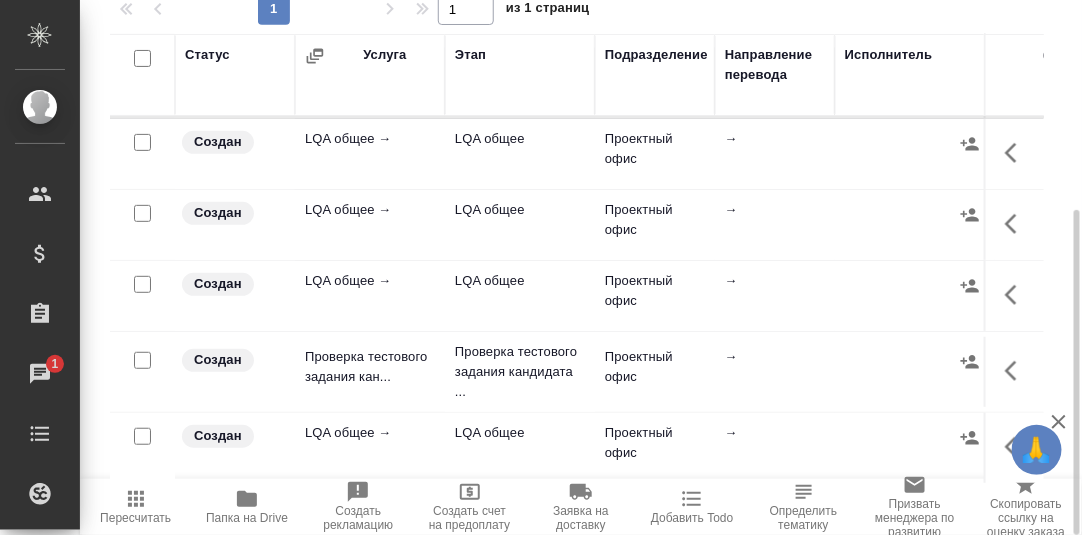 scroll, scrollTop: 0, scrollLeft: 0, axis: both 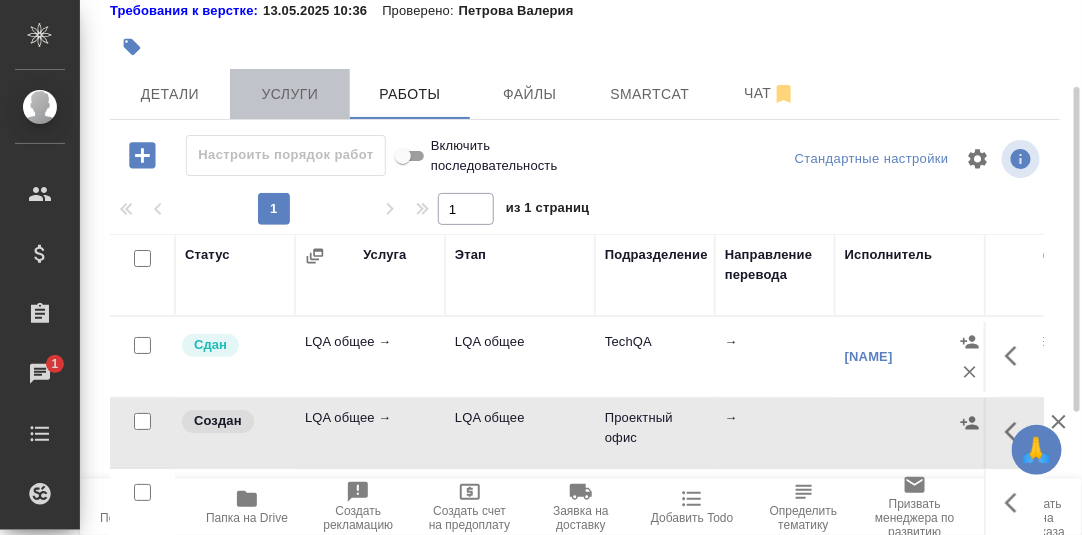 click on "Услуги" at bounding box center [290, 94] 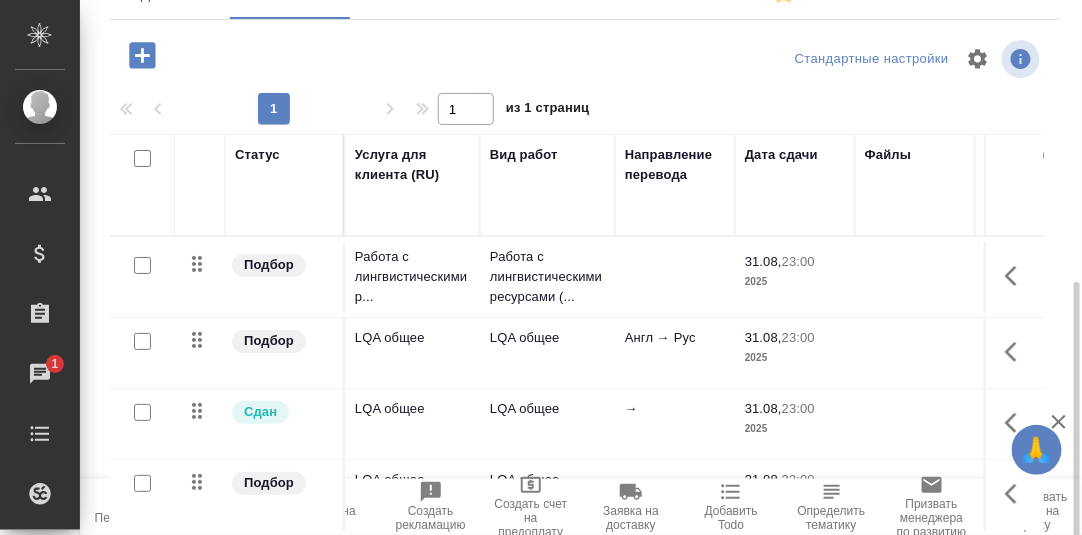 scroll, scrollTop: 324, scrollLeft: 0, axis: vertical 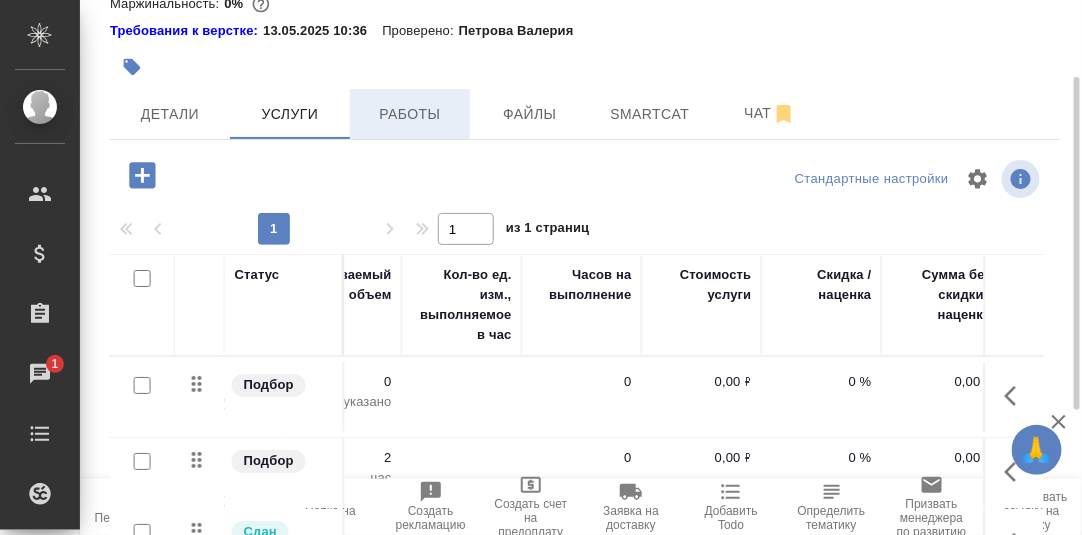 drag, startPoint x: 414, startPoint y: 109, endPoint x: 630, endPoint y: 251, distance: 258.49564 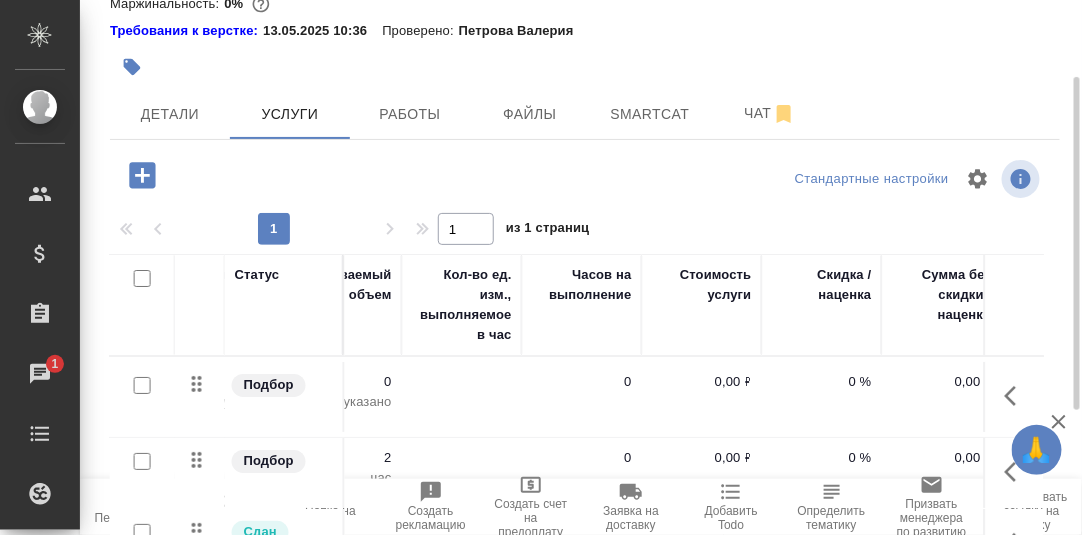 click on "Работы" at bounding box center [410, 114] 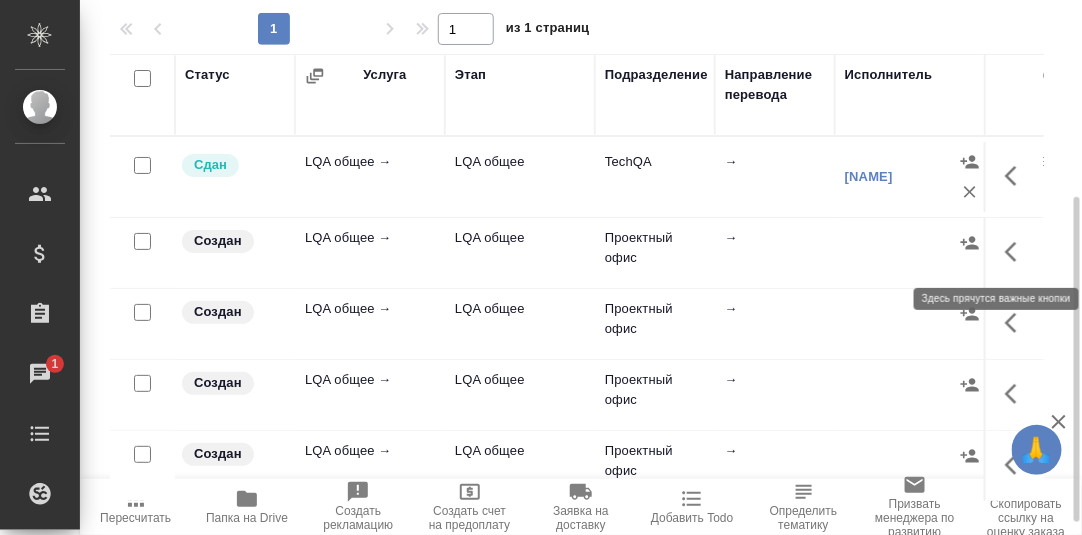scroll, scrollTop: 344, scrollLeft: 0, axis: vertical 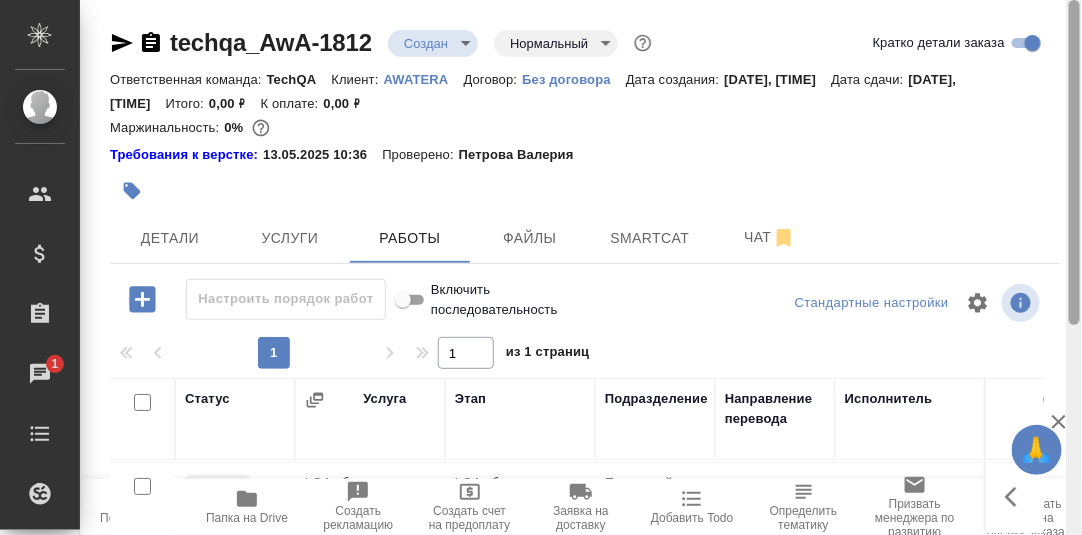 drag, startPoint x: 1075, startPoint y: 232, endPoint x: 1025, endPoint y: 40, distance: 198.40363 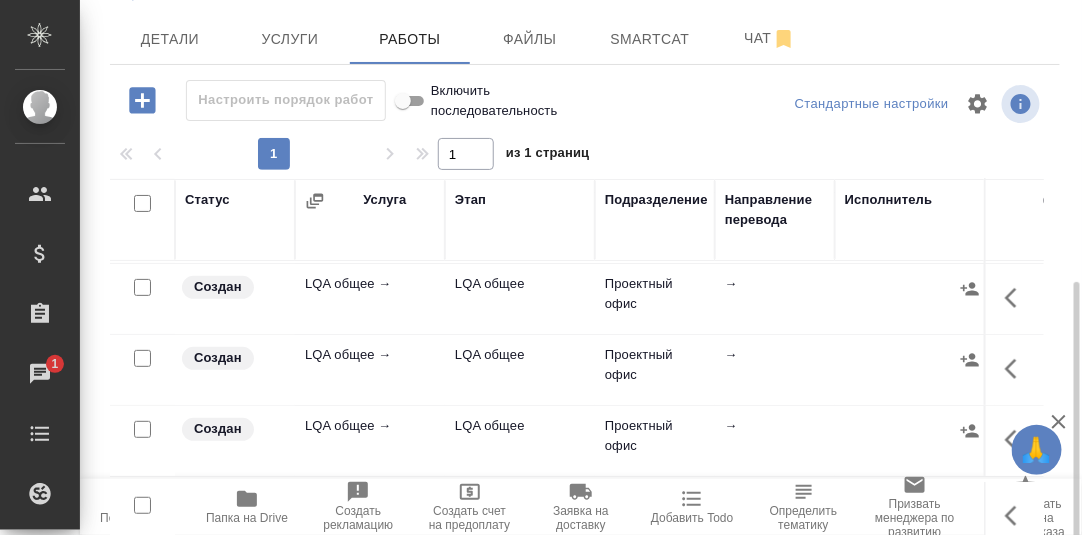 scroll, scrollTop: 299, scrollLeft: 0, axis: vertical 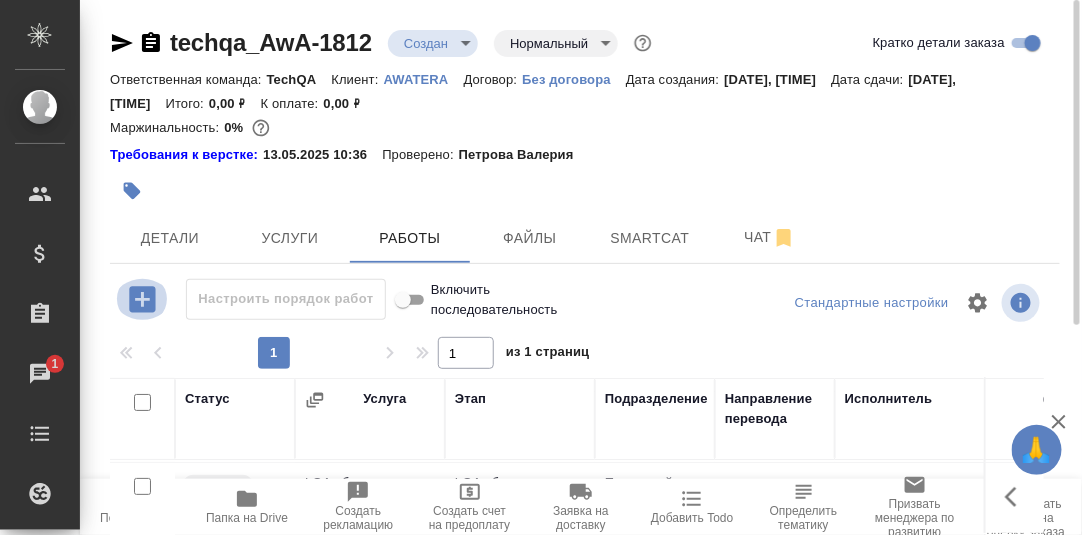 click 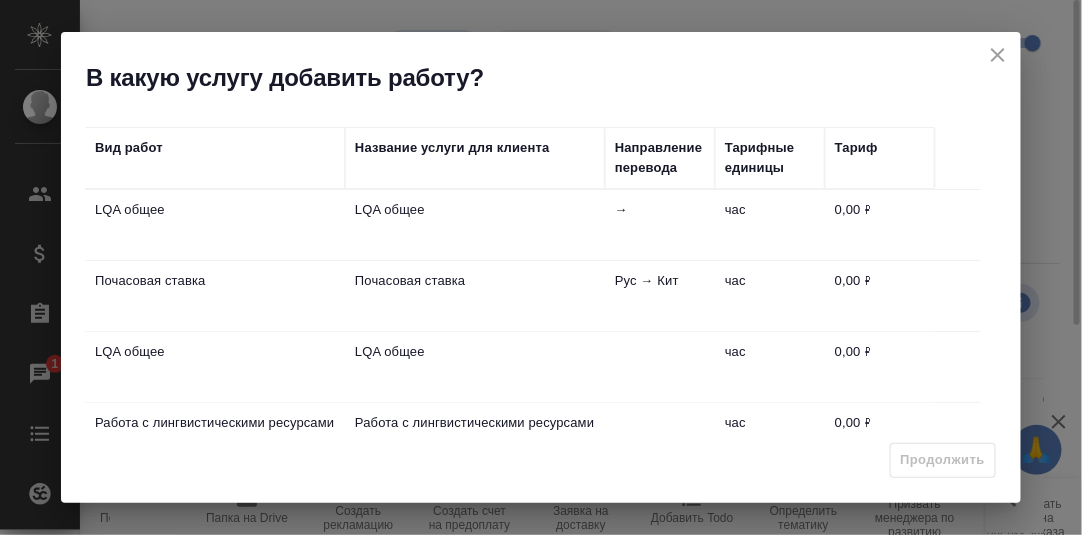 scroll, scrollTop: 99, scrollLeft: 0, axis: vertical 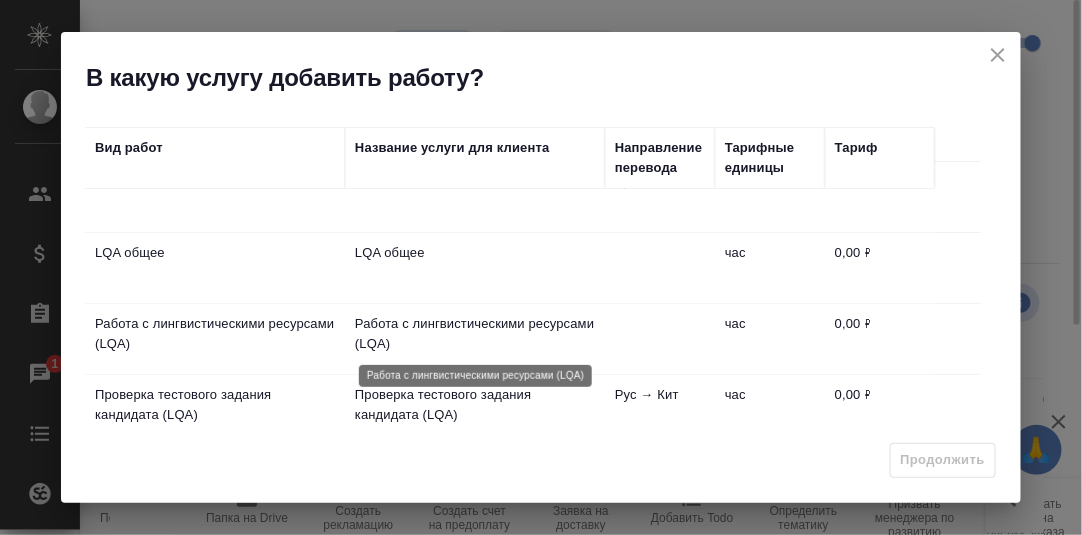 click on "Работа с лингвистическими ресурсами (LQA)" at bounding box center (475, 334) 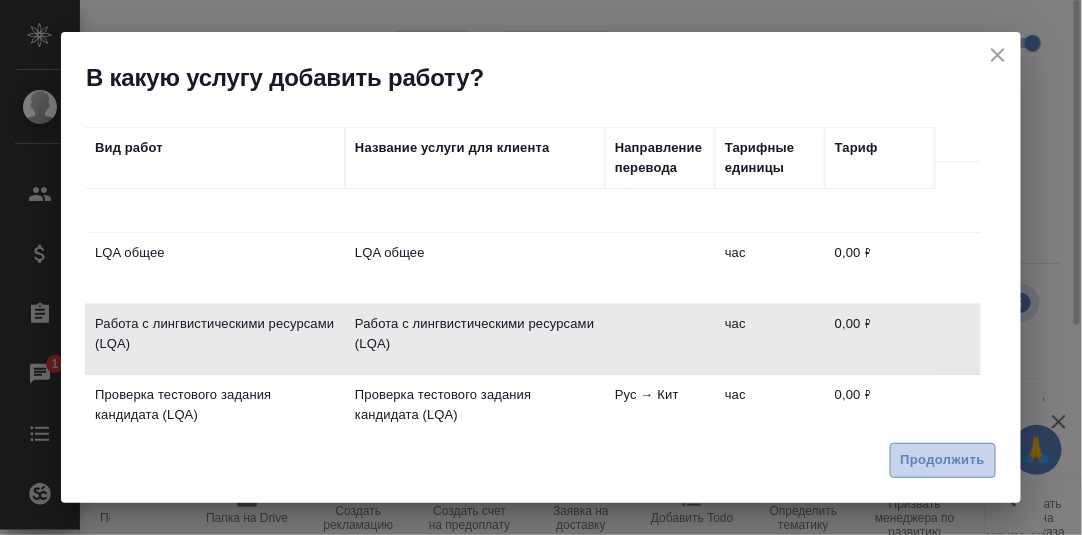 click on "Продолжить" at bounding box center (943, 460) 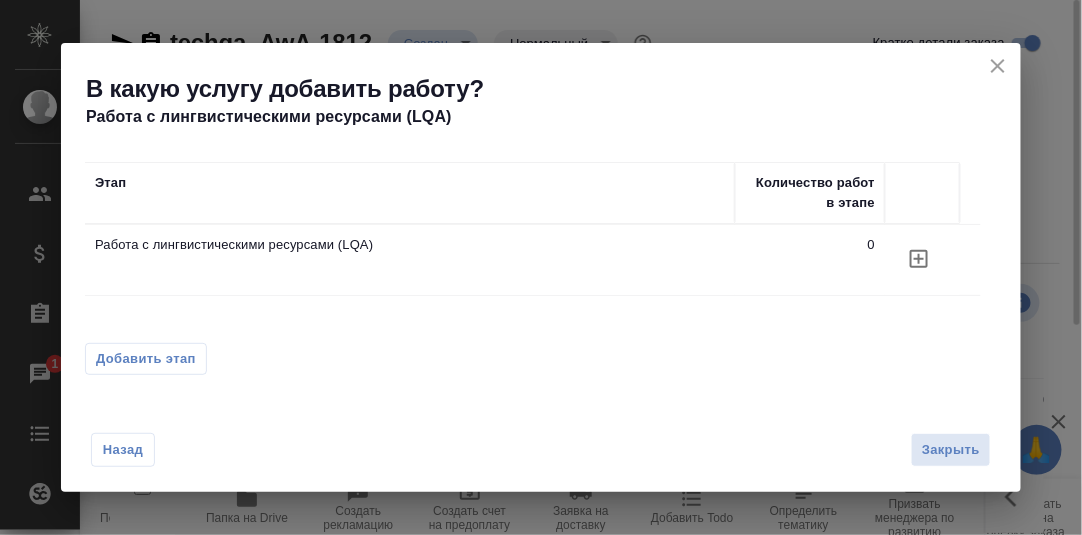 click 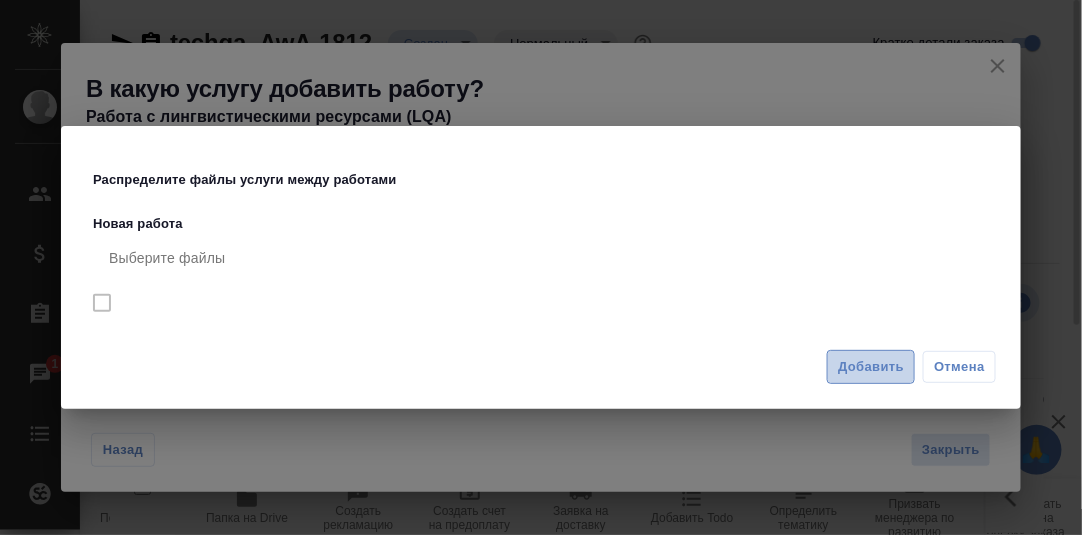 click on "Добавить" at bounding box center (871, 367) 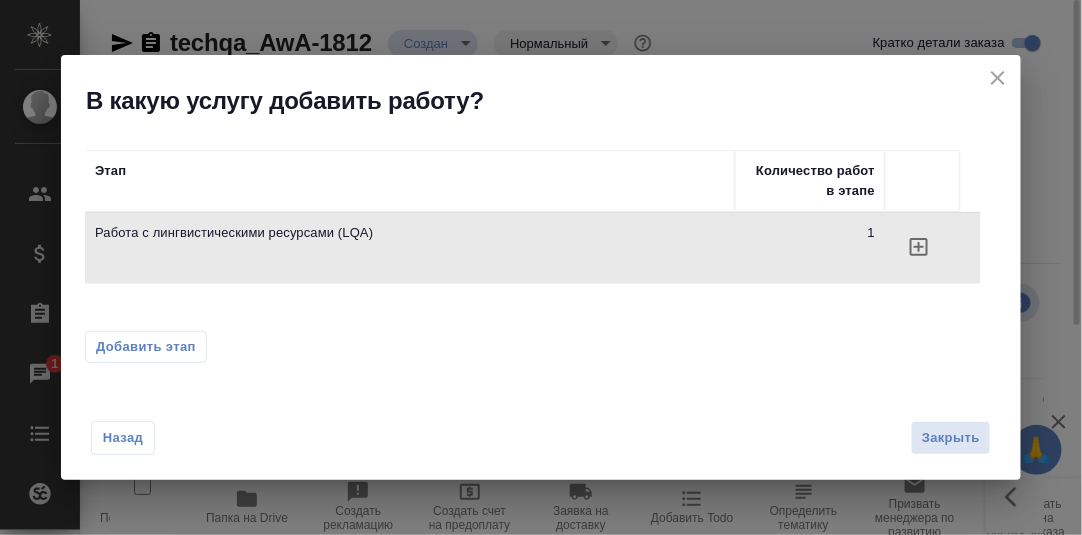 drag, startPoint x: 929, startPoint y: 436, endPoint x: 839, endPoint y: 414, distance: 92.64988 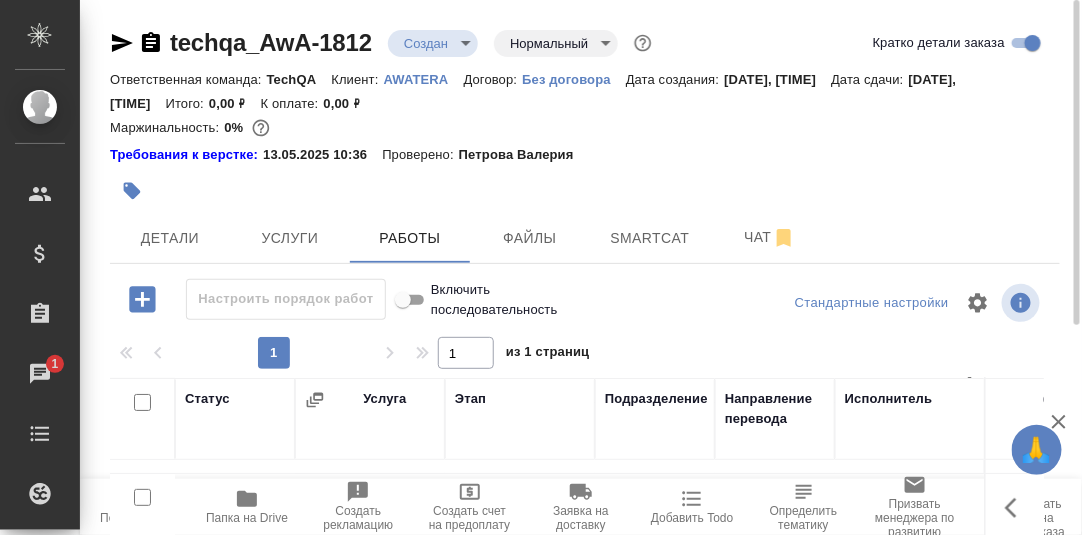 scroll, scrollTop: 241, scrollLeft: 0, axis: vertical 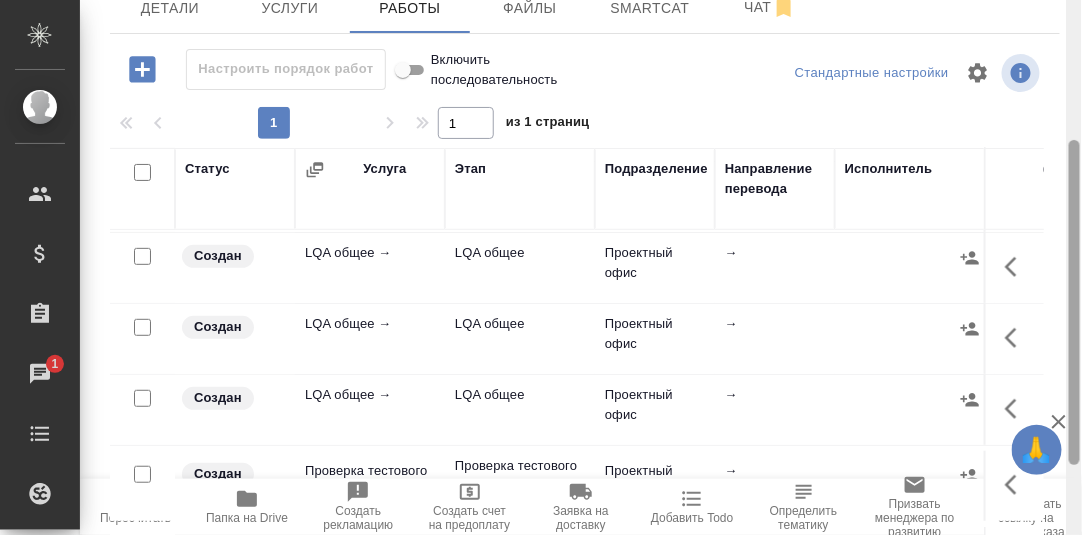 drag, startPoint x: 1072, startPoint y: 115, endPoint x: 1084, endPoint y: 251, distance: 136.52838 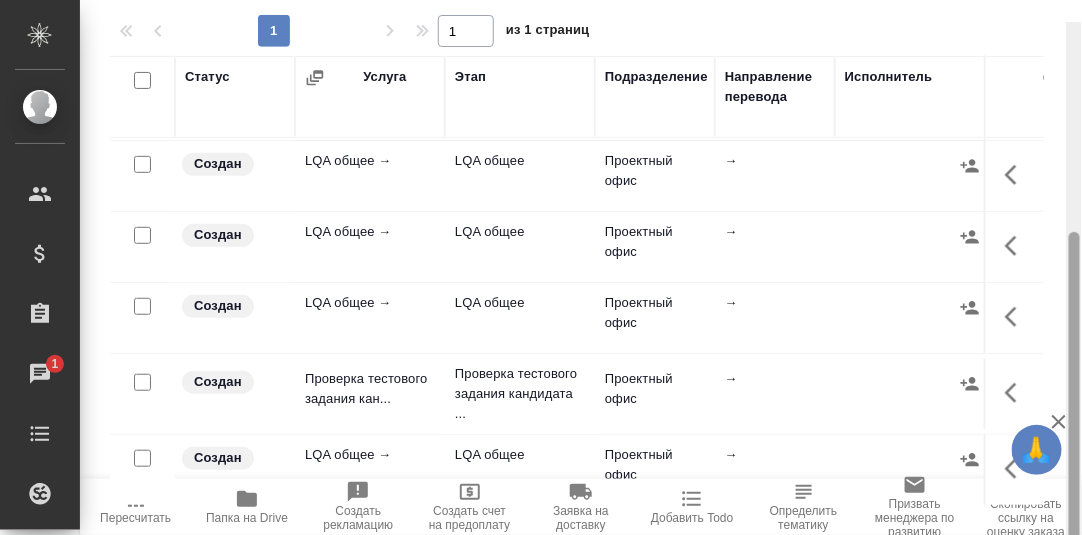 scroll, scrollTop: 344, scrollLeft: 0, axis: vertical 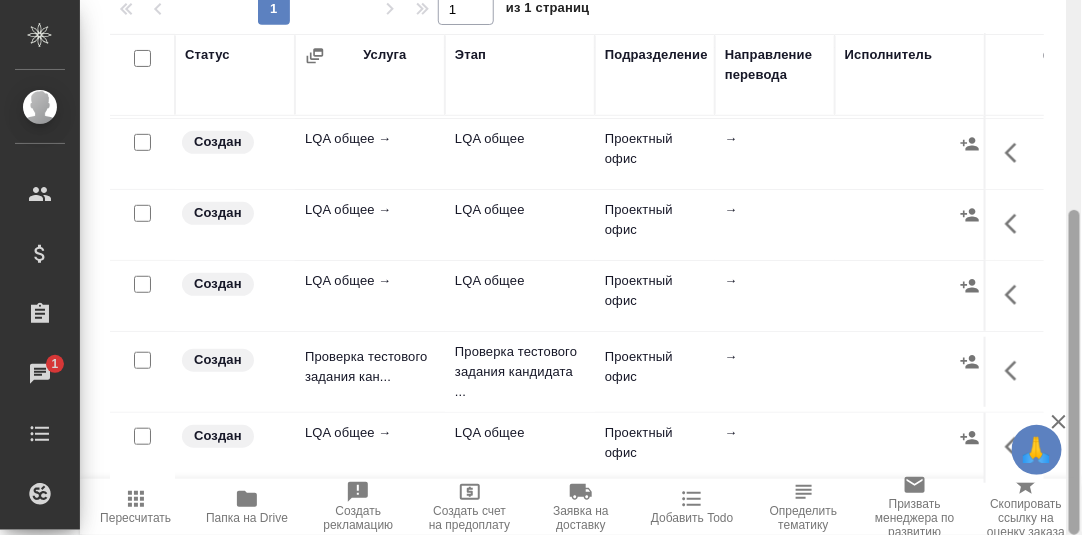 drag, startPoint x: 1079, startPoint y: 106, endPoint x: 1084, endPoint y: 331, distance: 225.05554 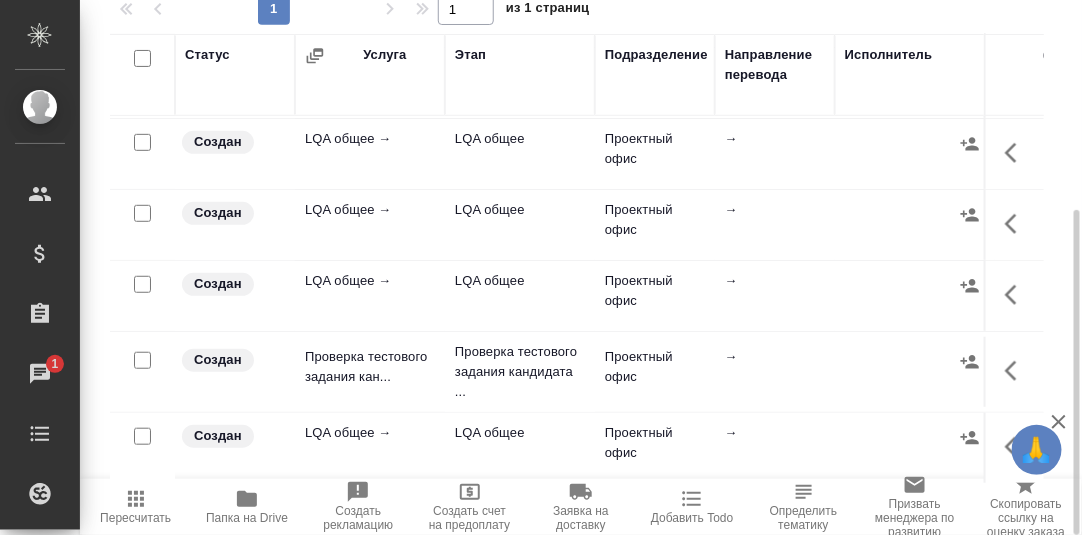 scroll, scrollTop: 144, scrollLeft: 0, axis: vertical 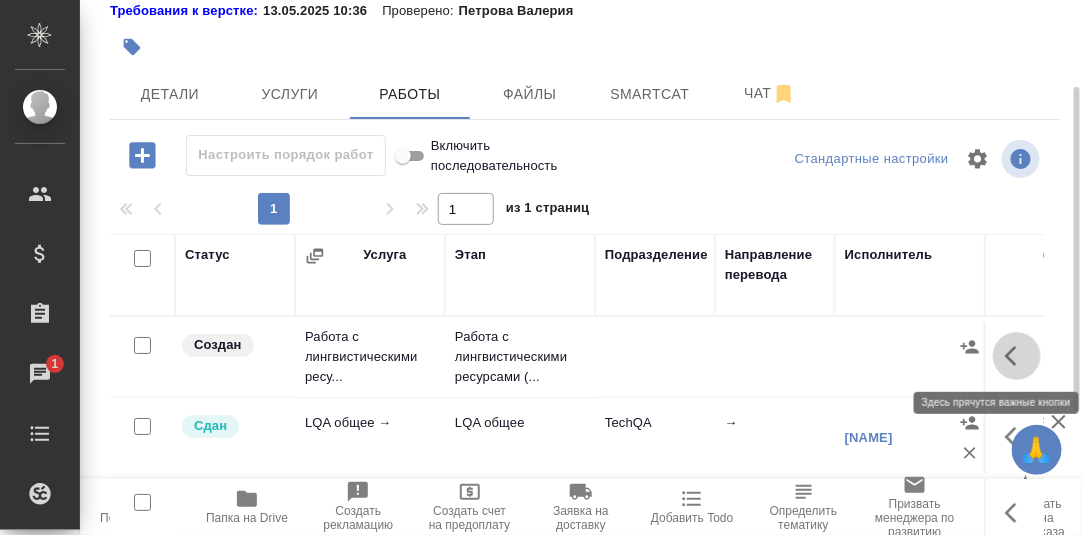 click 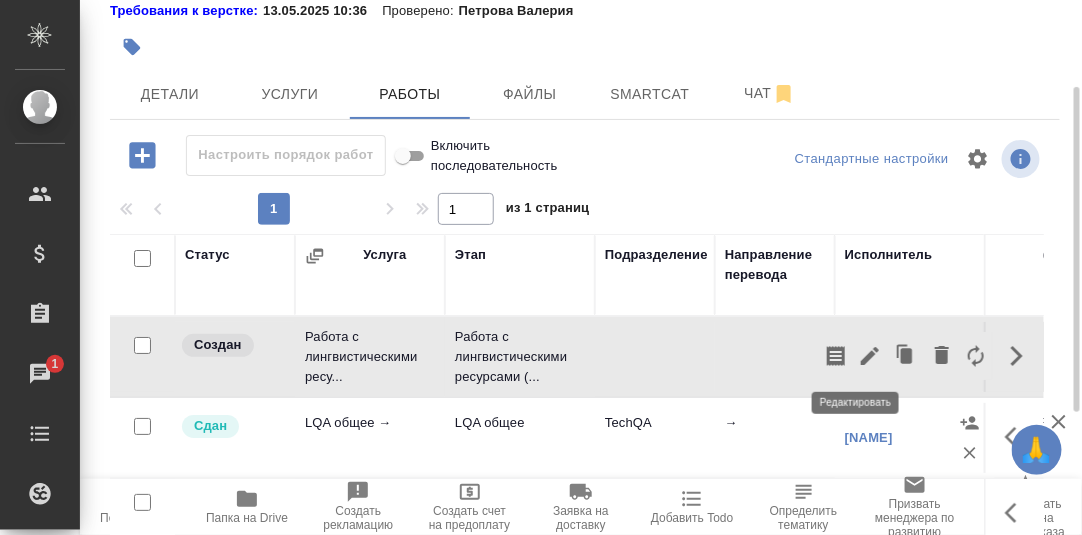 click 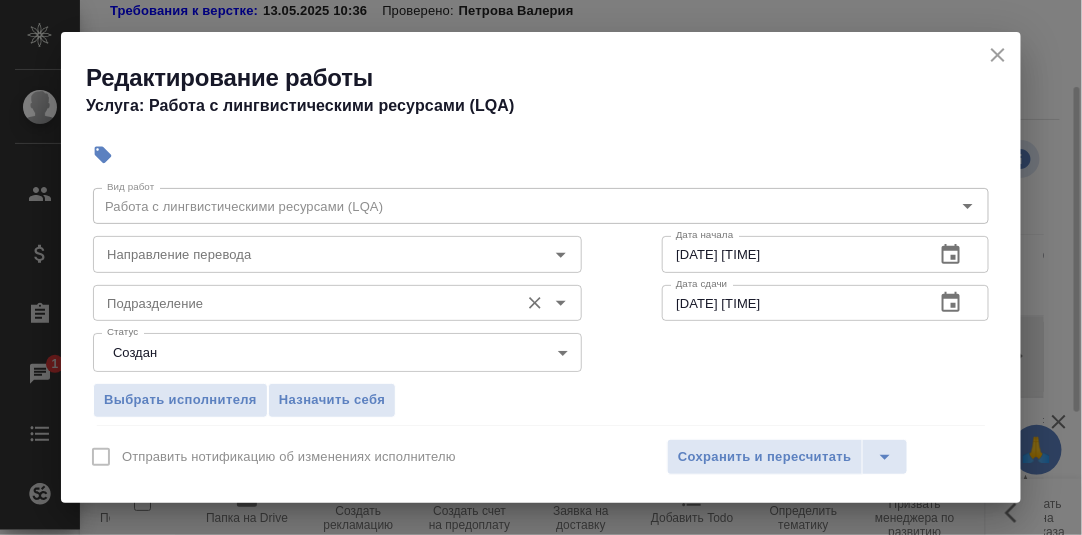 scroll, scrollTop: 99, scrollLeft: 0, axis: vertical 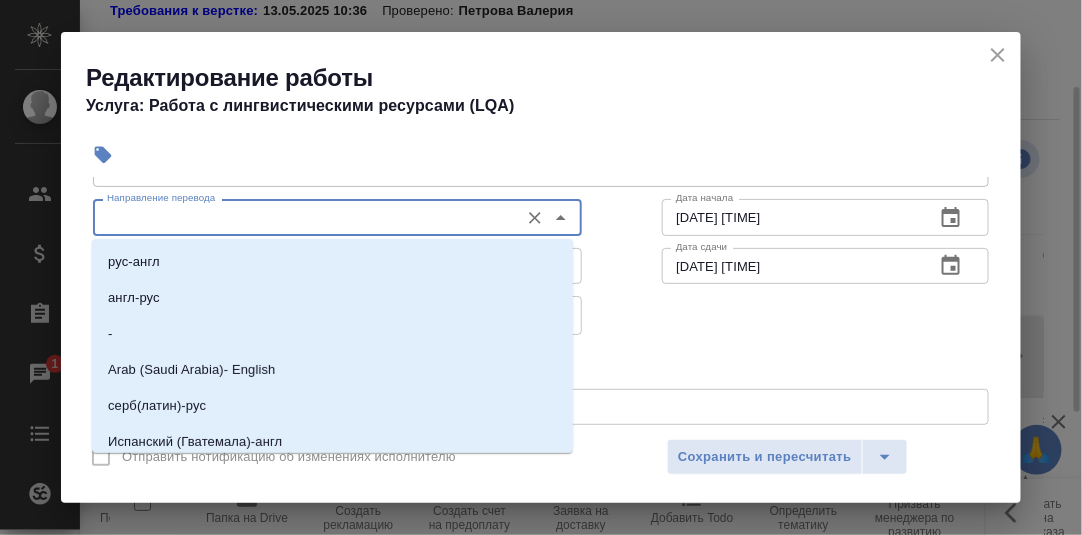 click on "Направление перевода" at bounding box center (304, 217) 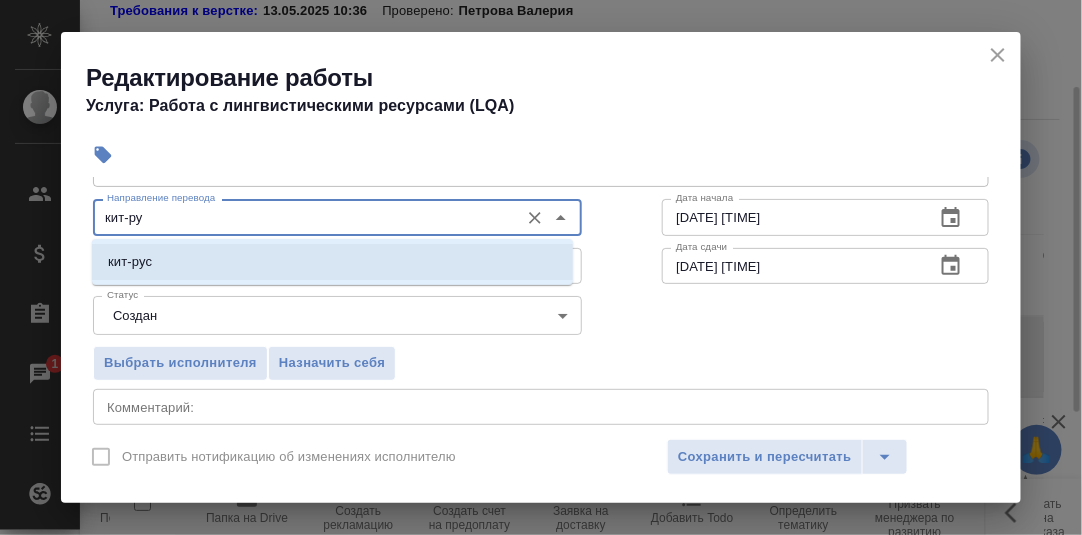 click on "кит-рус" at bounding box center [332, 262] 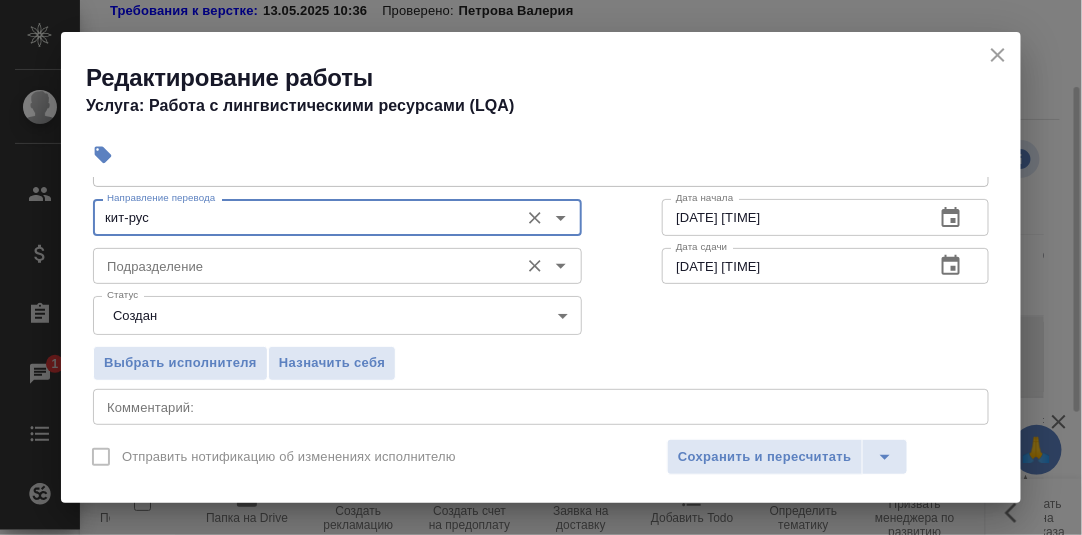 type on "кит-рус" 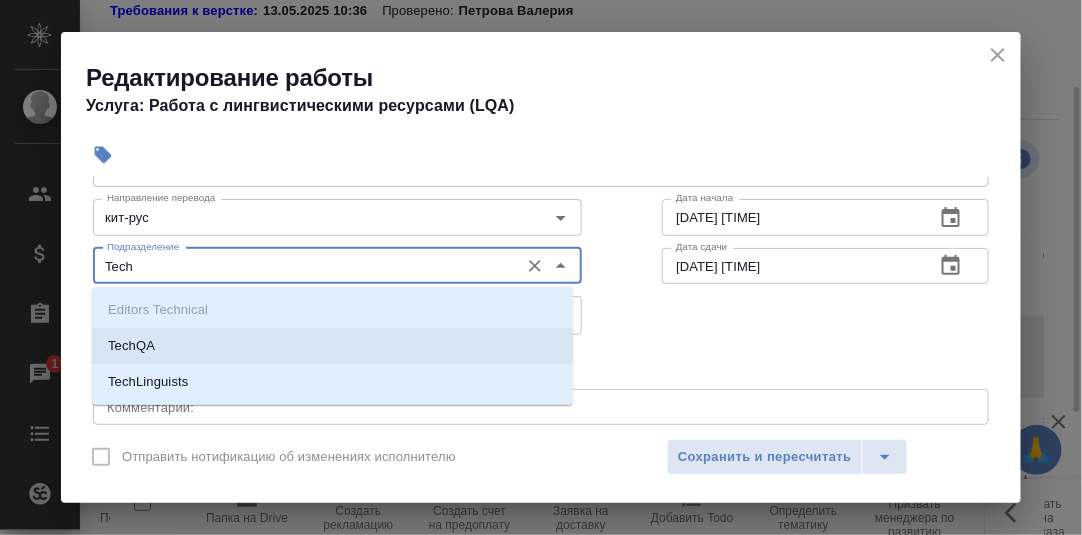 click on "TechQA" at bounding box center (131, 346) 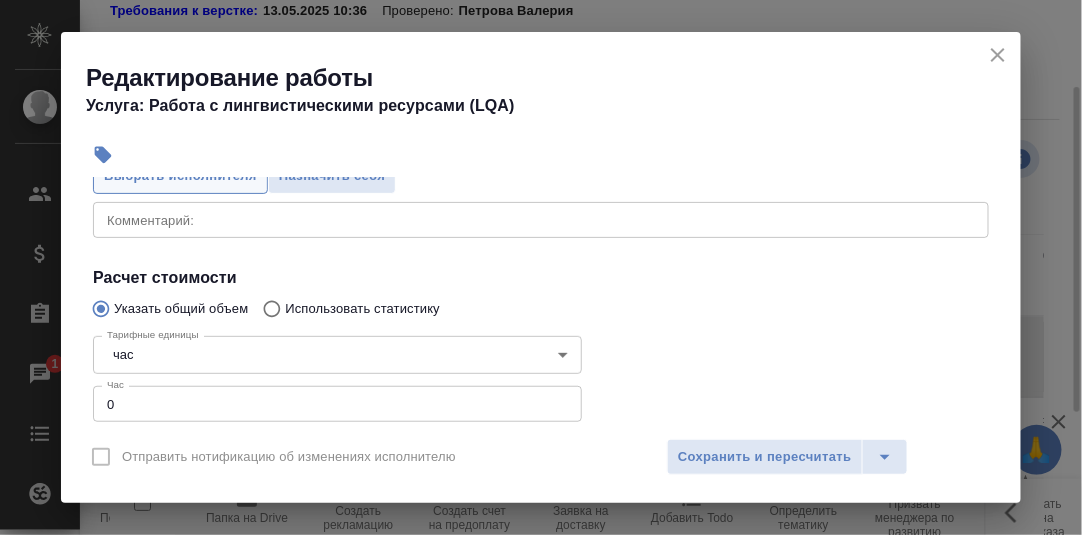 scroll, scrollTop: 300, scrollLeft: 0, axis: vertical 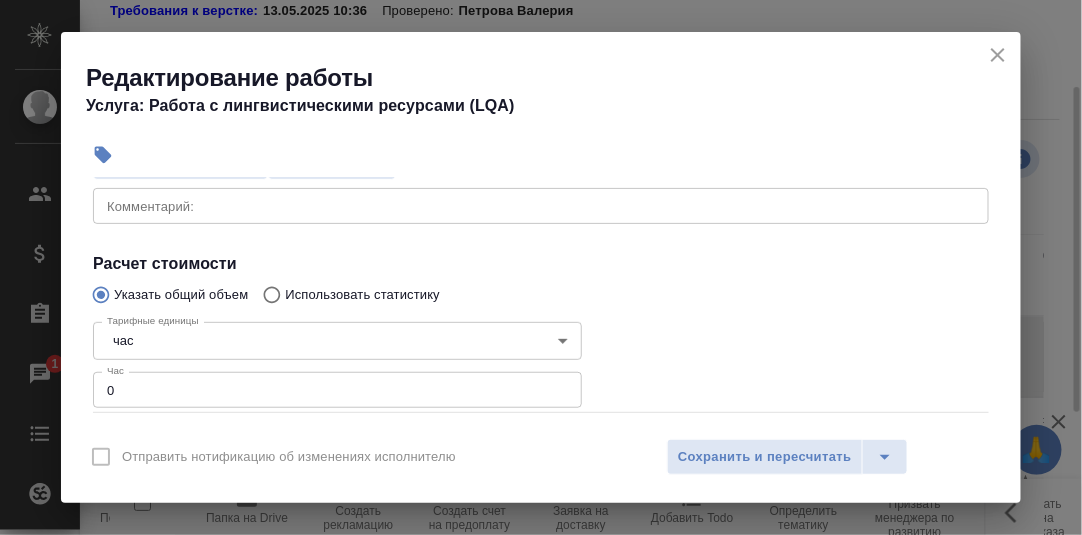 type on "TechQA" 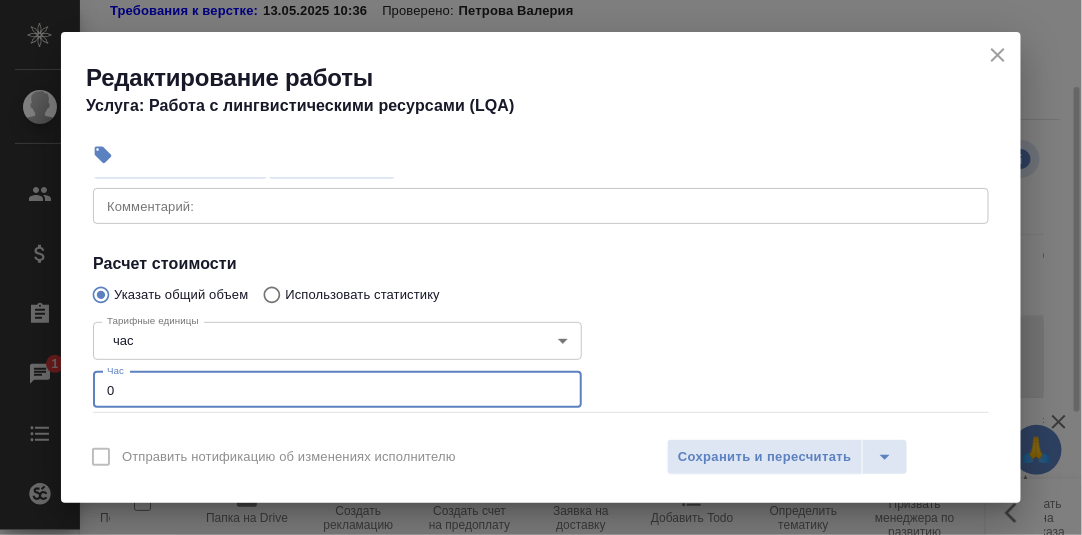 click on "Параметры Файлы Вид работ Работа с лингвистическими ресурсами (LQA) Вид работ Направление перевода кит-рус Направление перевода Дата начала 06.08.2025 17:44 Дата начала Подразделение TechQA Подразделение Дата сдачи 31.08.2025 23:00 Дата сдачи Статус Создан created Статус Выбрать исполнителя Назначить себя Комментарий: x Комментарий: Расчет стоимости Указать общий объем Использовать статистику Тарифные единицы час 5a8b1489cc6b4906c91bfd93 Тарифные единицы Час 0 Час Тарифных единиц 0 час Итого 0 RUB" at bounding box center [541, 301] 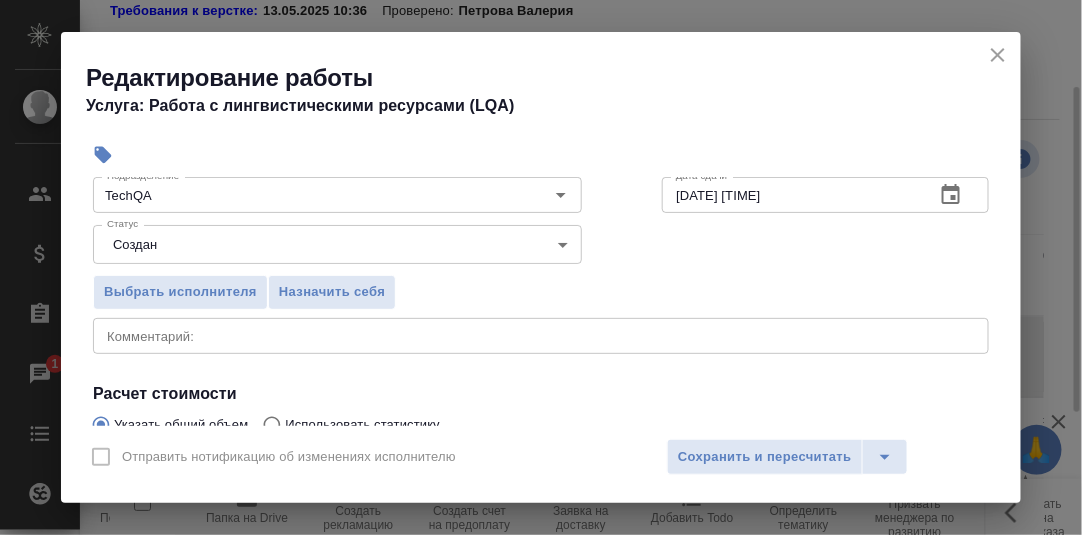 scroll, scrollTop: 0, scrollLeft: 0, axis: both 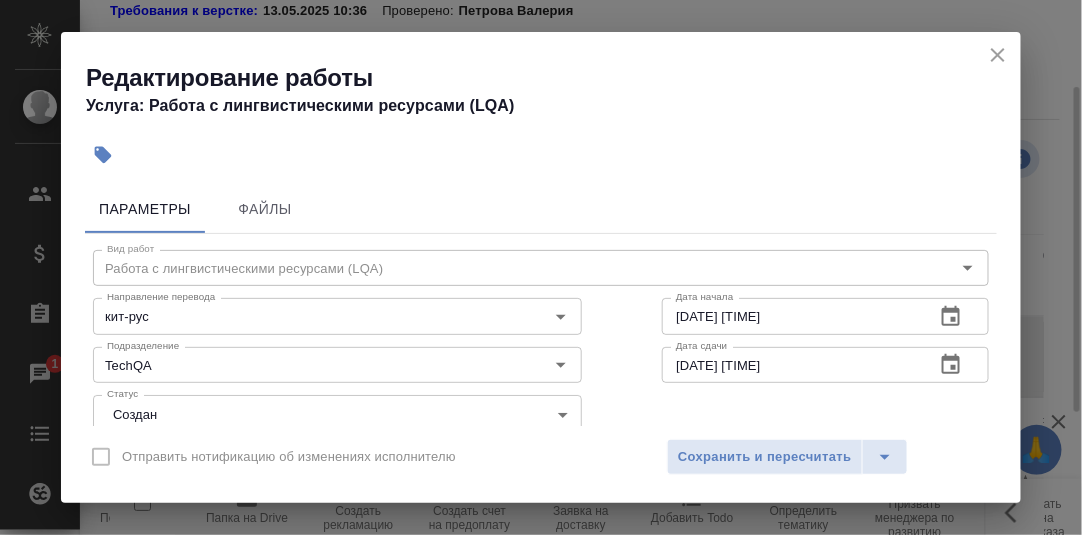 type on "6" 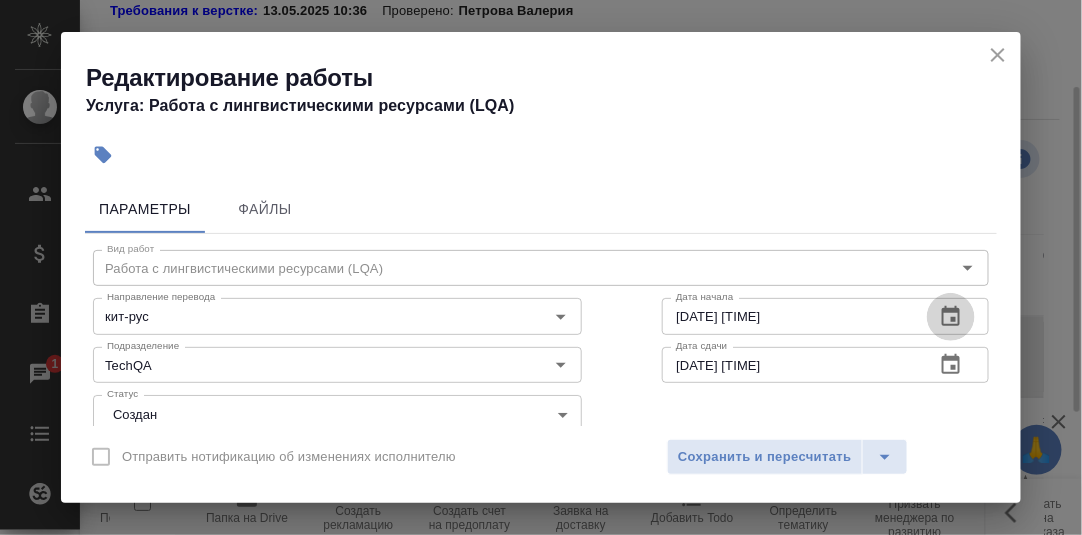 drag, startPoint x: 921, startPoint y: 316, endPoint x: 932, endPoint y: 316, distance: 11 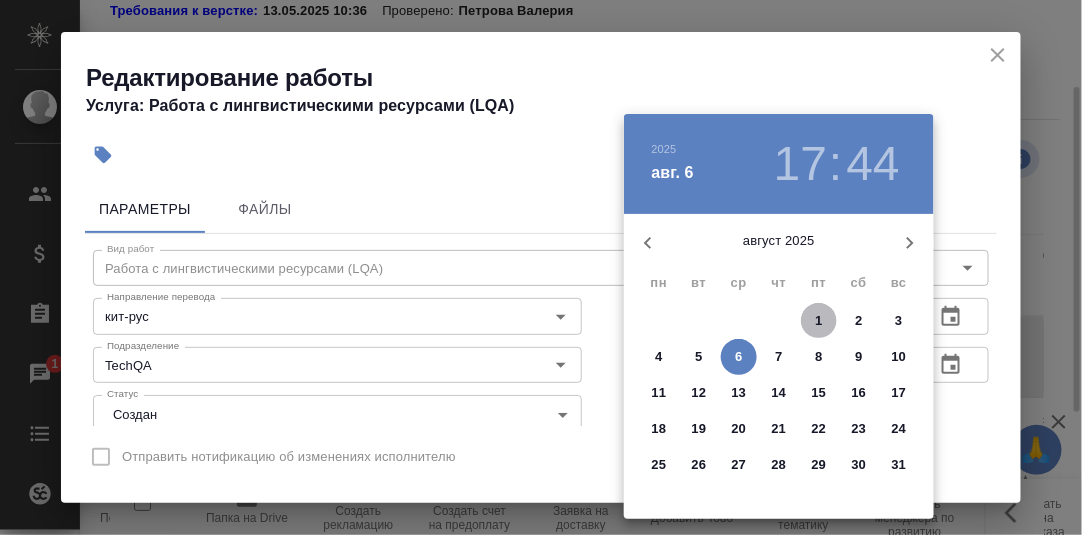 click on "1" at bounding box center (818, 321) 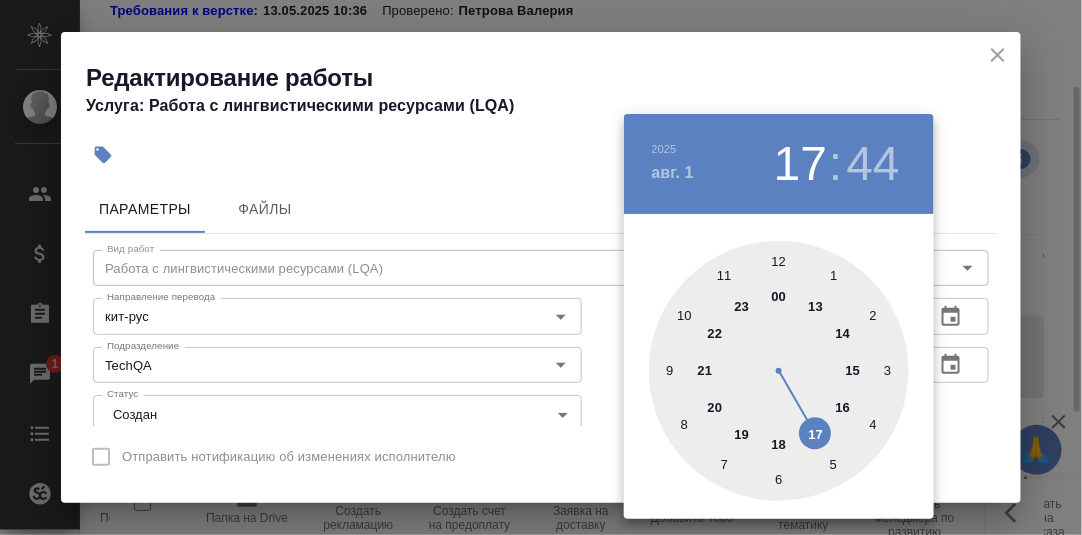 click at bounding box center (779, 371) 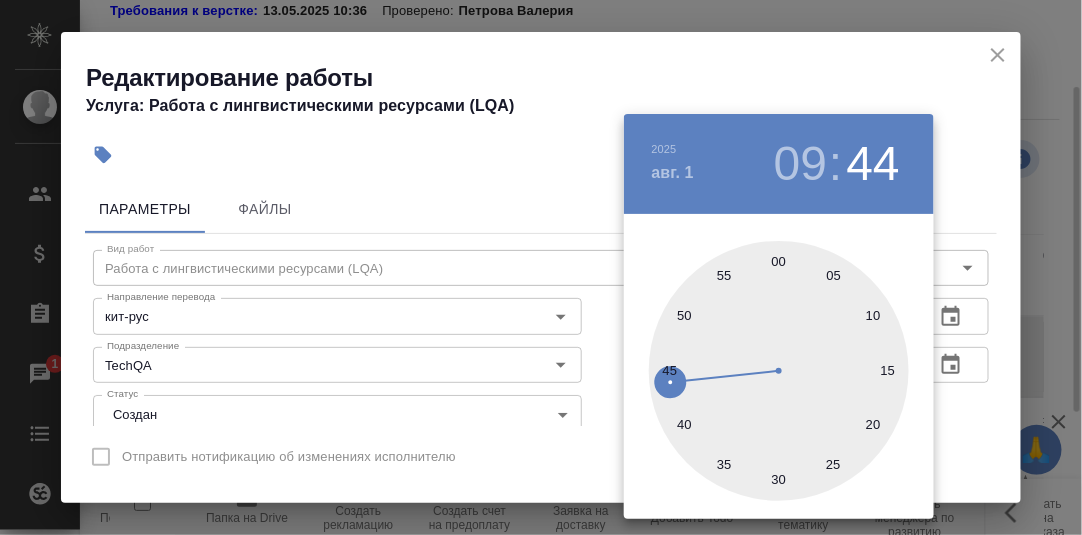 drag, startPoint x: 776, startPoint y: 262, endPoint x: 864, endPoint y: 269, distance: 88.27797 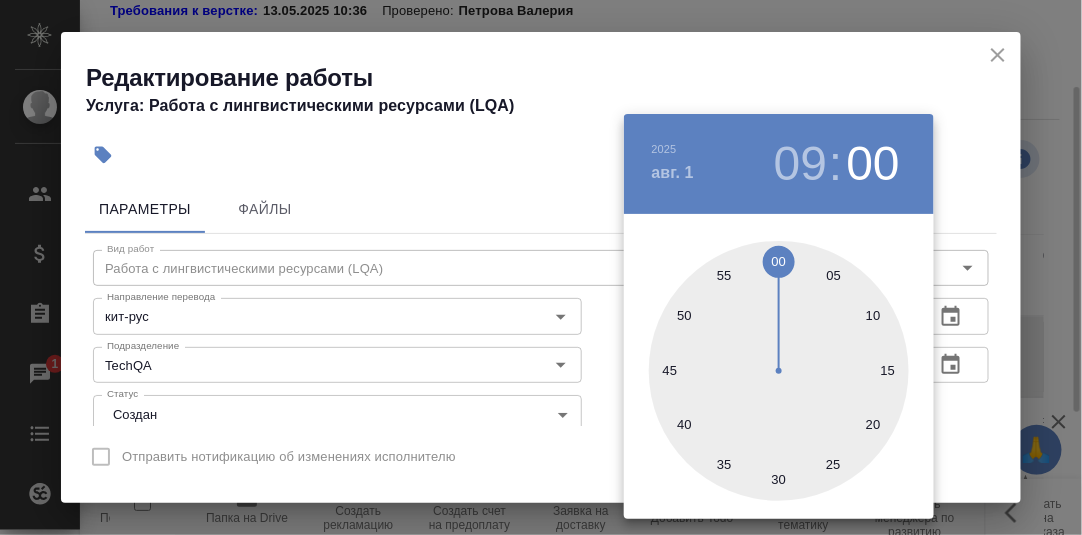 click at bounding box center (541, 267) 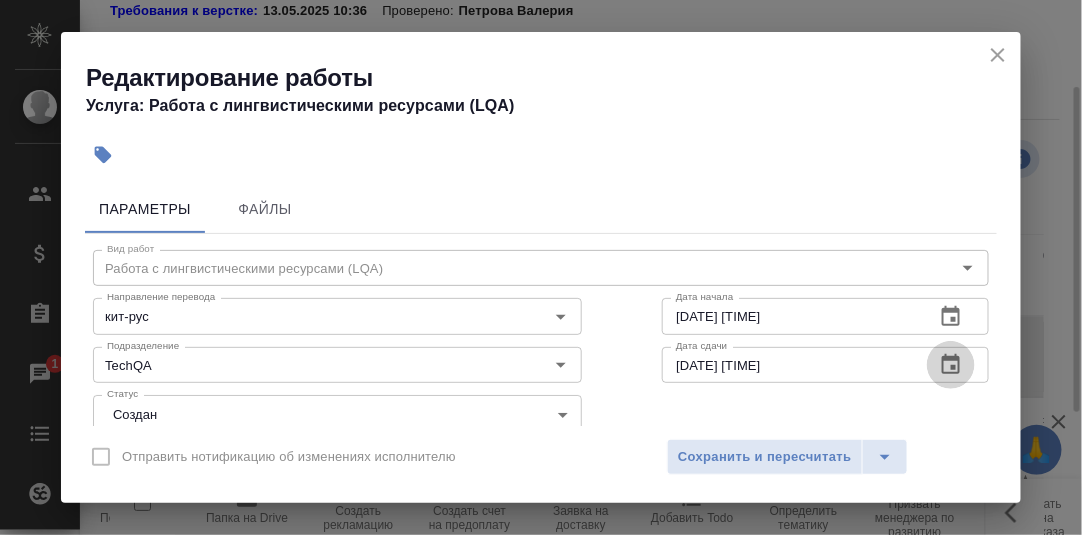 click 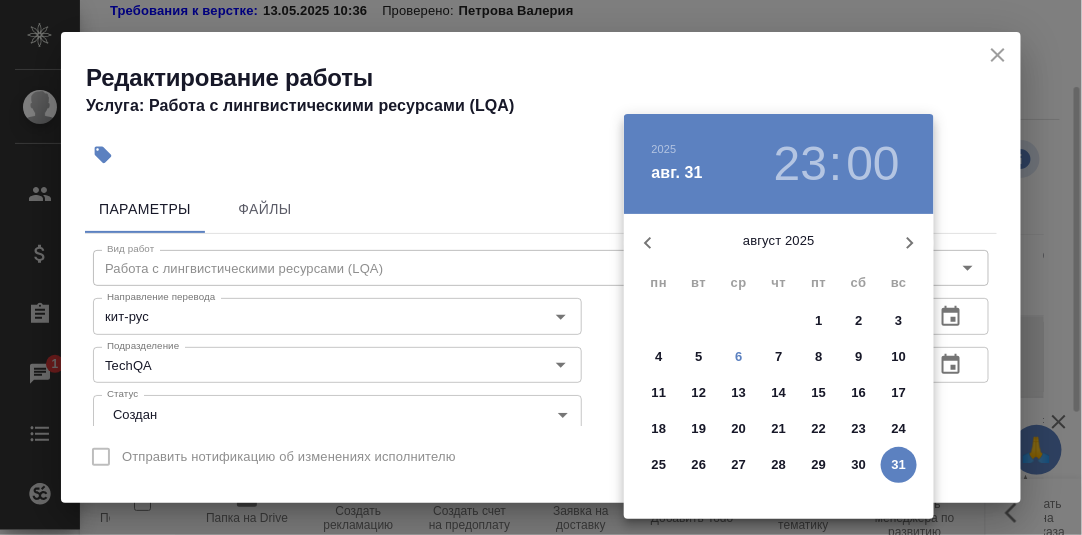 click on "6" at bounding box center [738, 357] 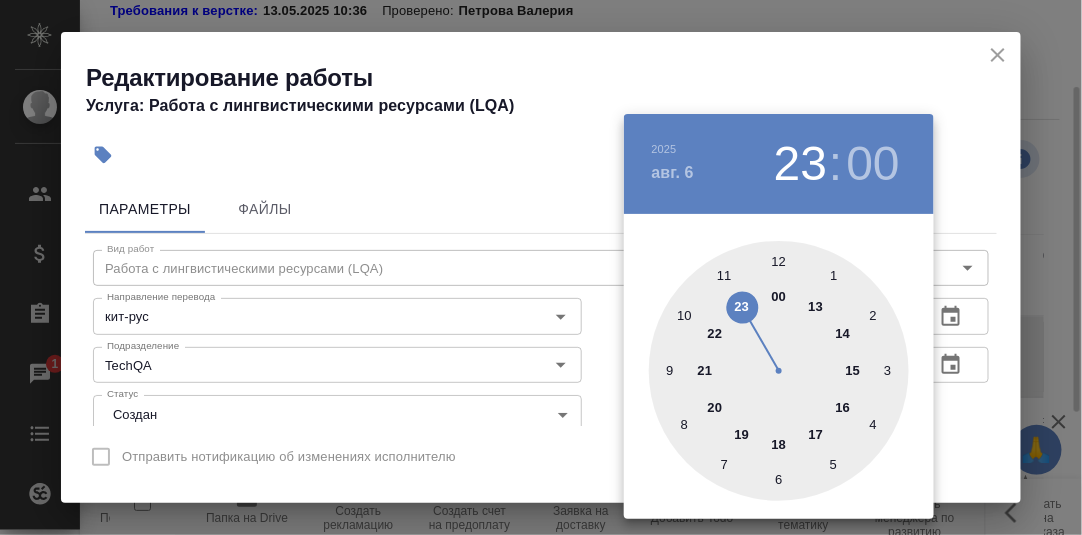 click at bounding box center [779, 371] 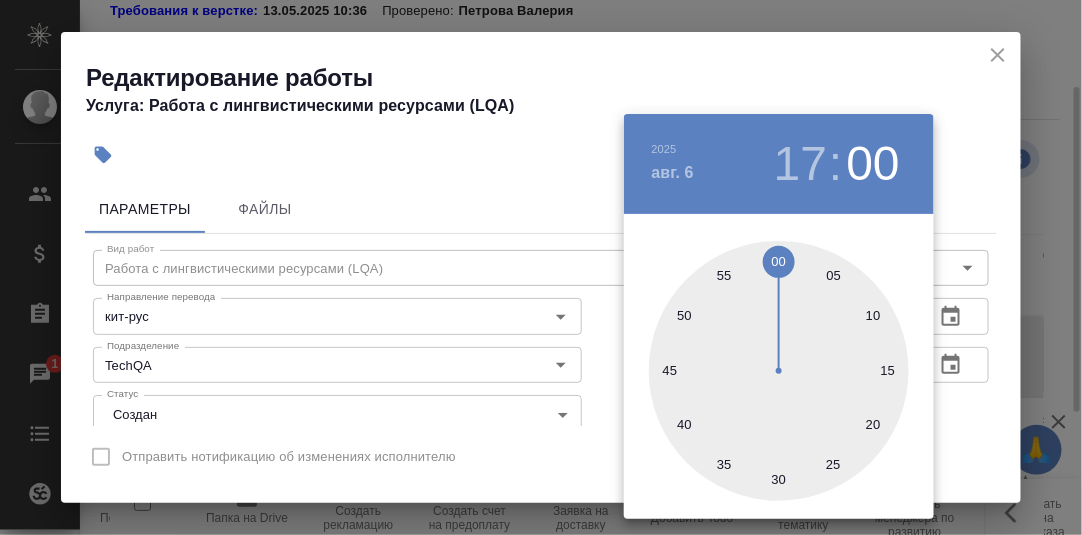 click at bounding box center (541, 267) 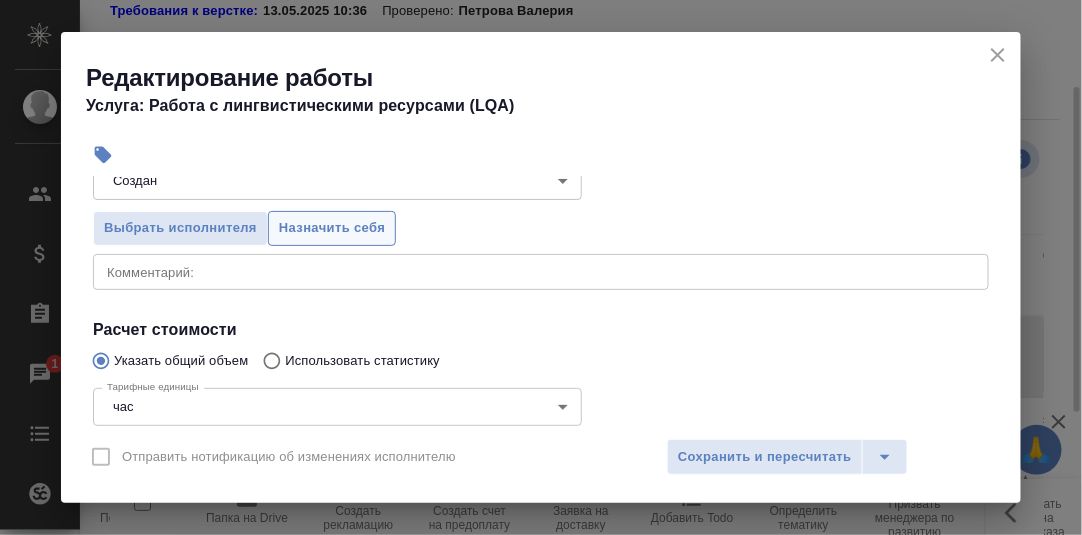scroll, scrollTop: 99, scrollLeft: 0, axis: vertical 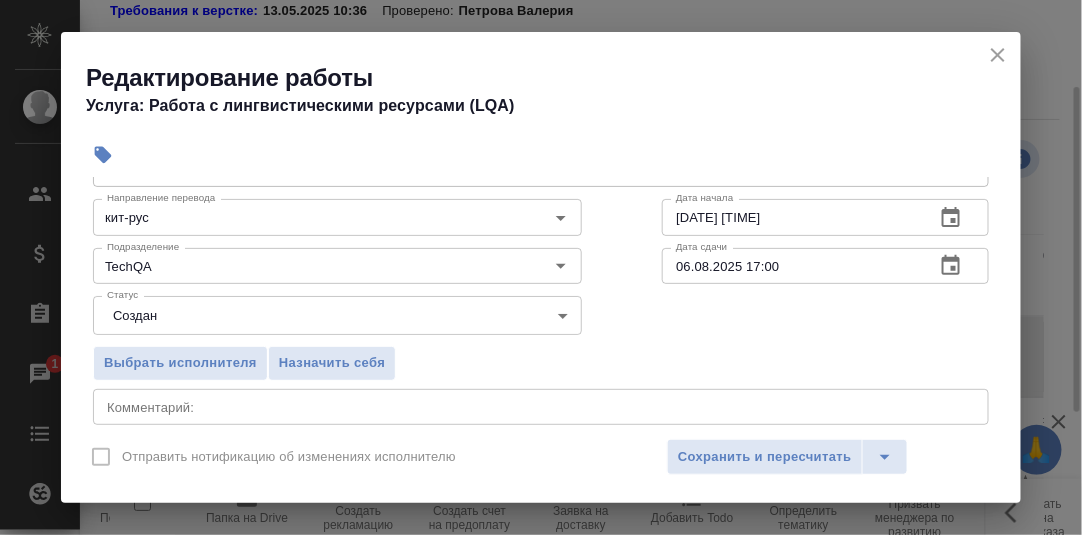 click on "x Комментарий:" at bounding box center (541, 407) 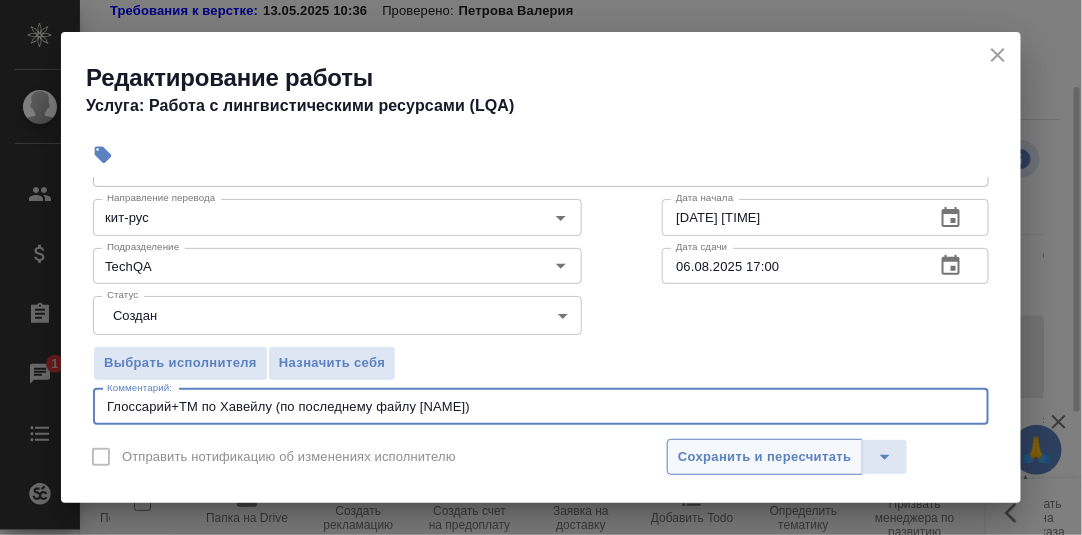 type on "Глоссарий+ТМ по Хавейлу (по последнему файлу Виолетты)" 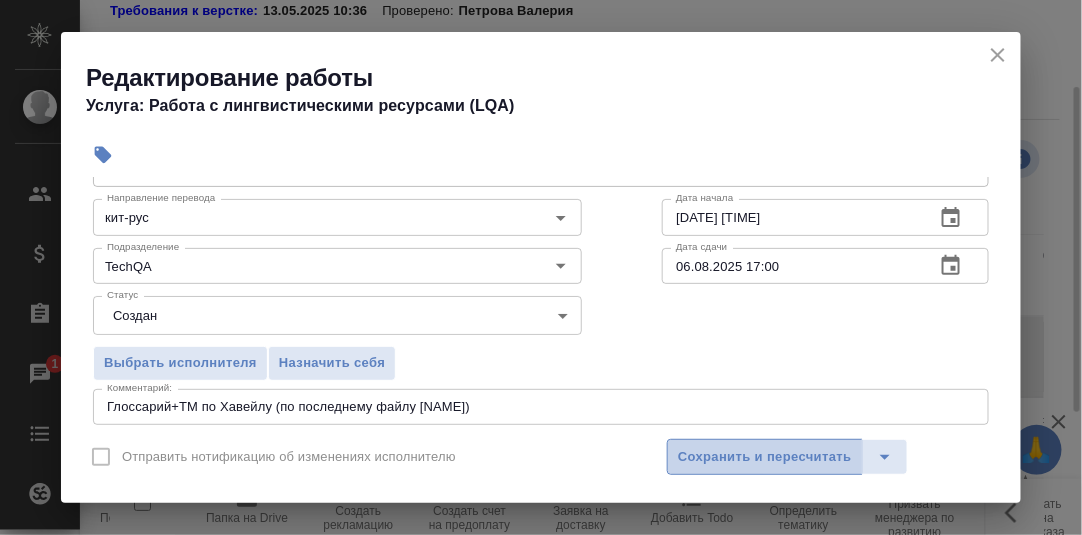 click on "Сохранить и пересчитать" at bounding box center (765, 457) 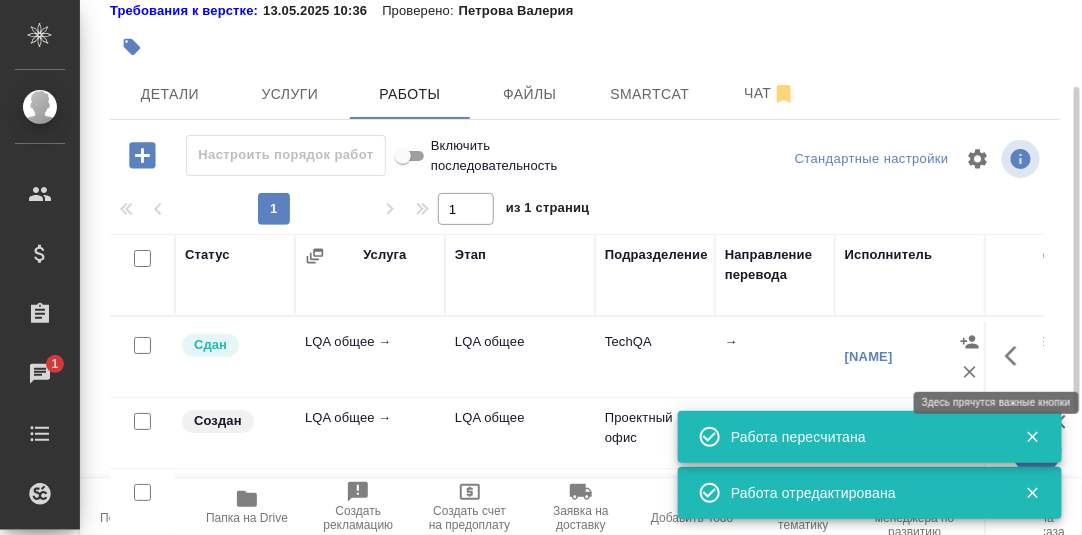click 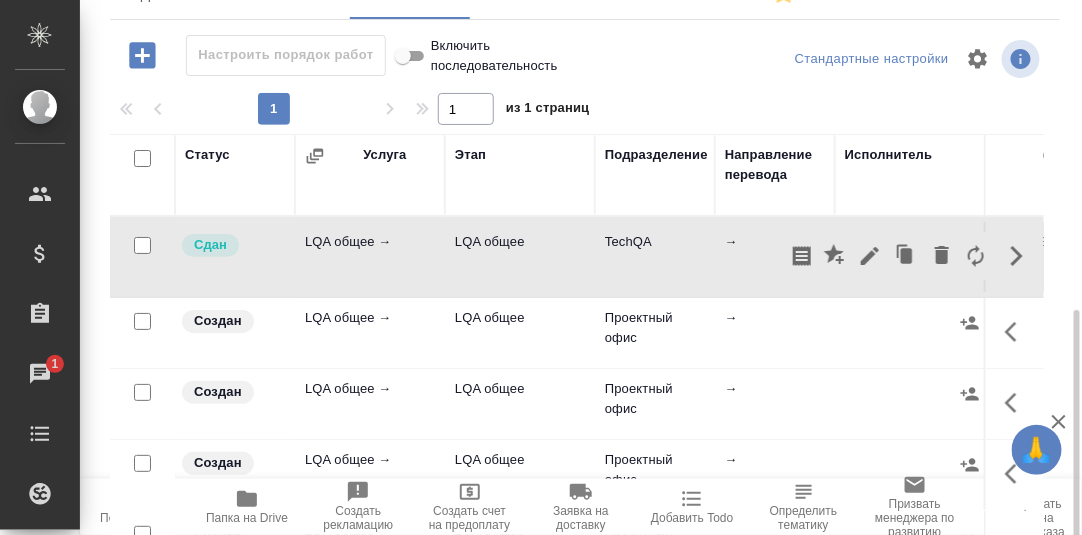 scroll, scrollTop: 344, scrollLeft: 0, axis: vertical 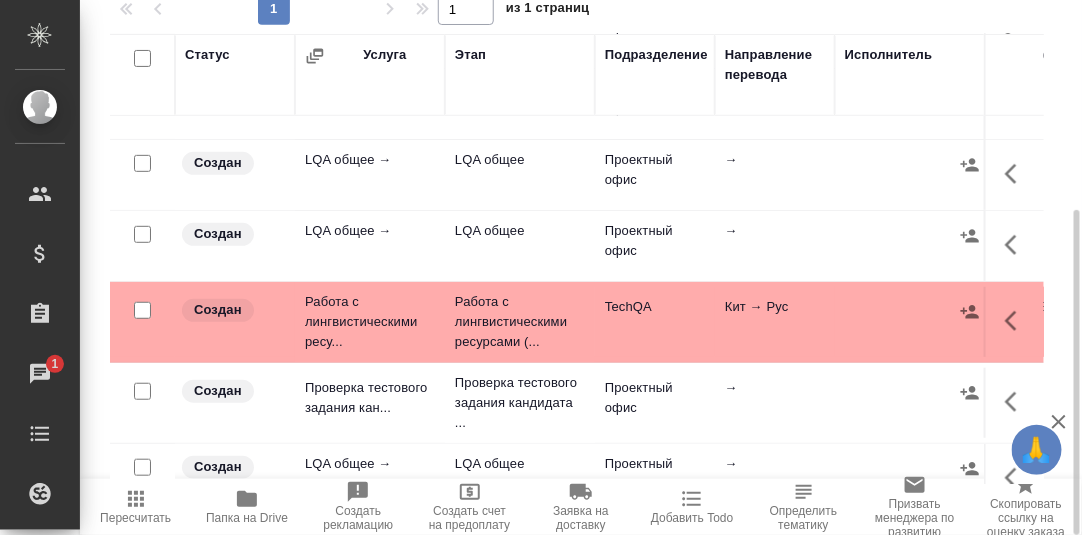 click 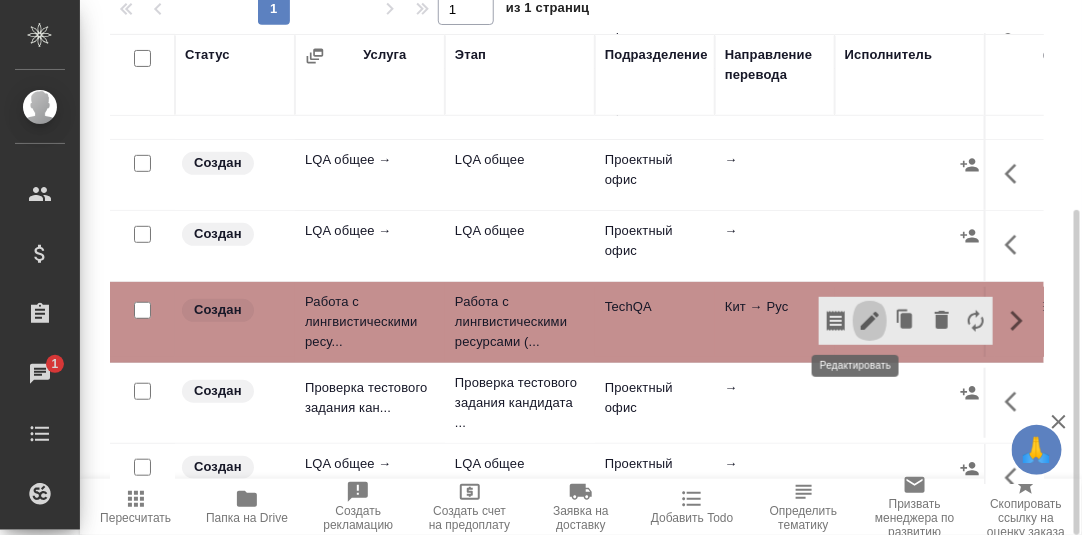 click 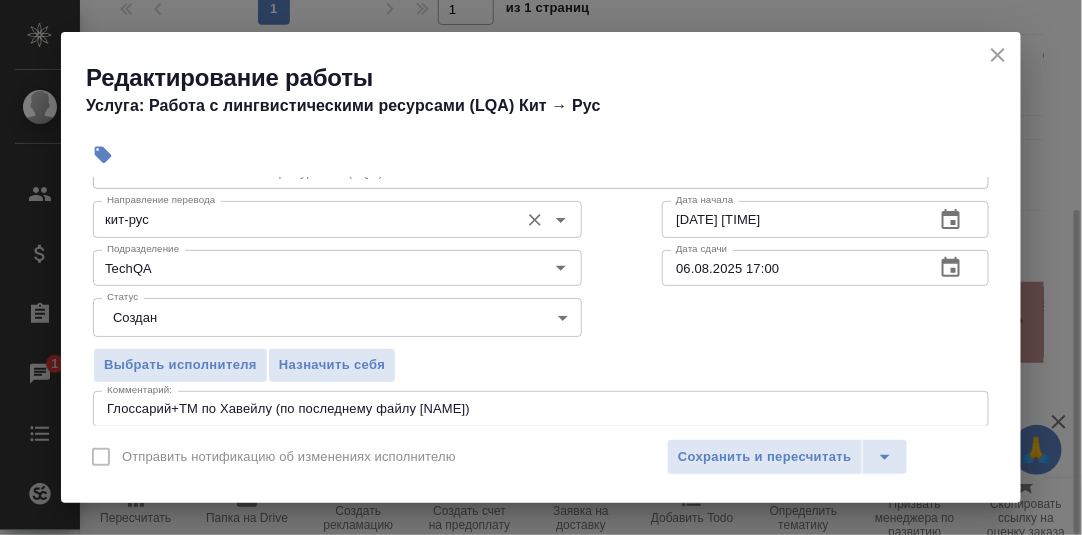 scroll, scrollTop: 200, scrollLeft: 0, axis: vertical 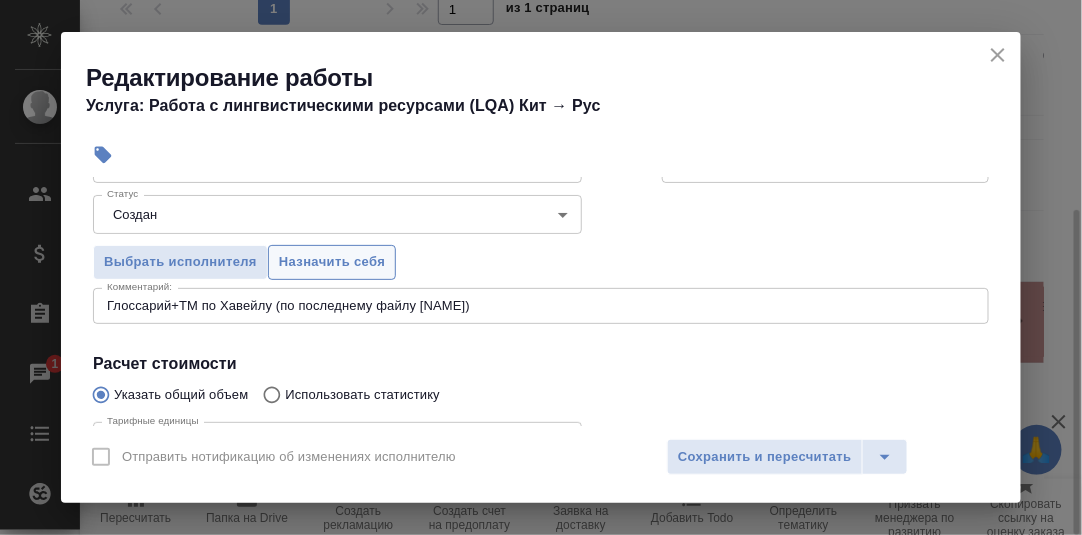 click on "Назначить себя" at bounding box center [332, 262] 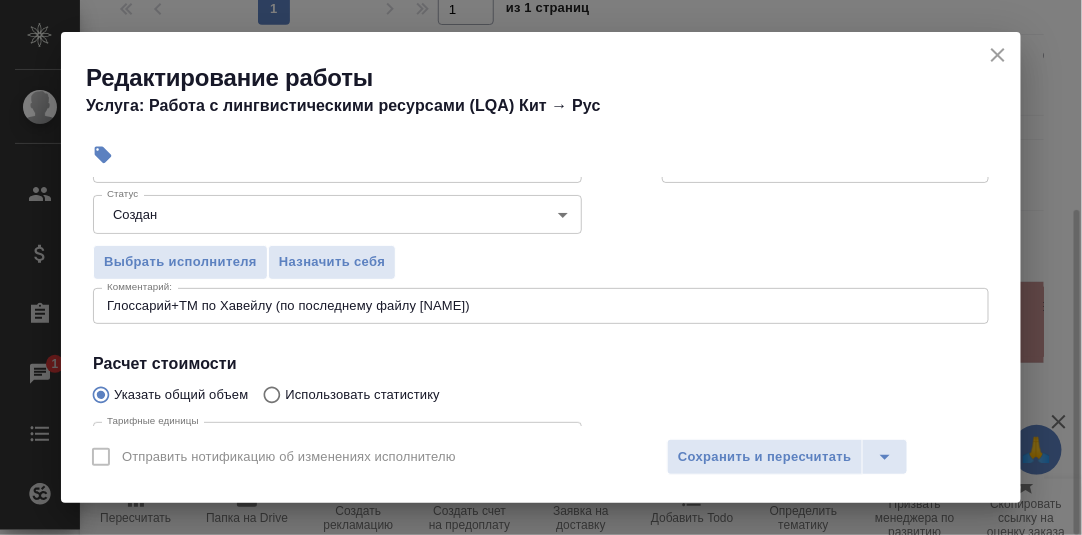 drag, startPoint x: 771, startPoint y: 453, endPoint x: 857, endPoint y: 355, distance: 130.38405 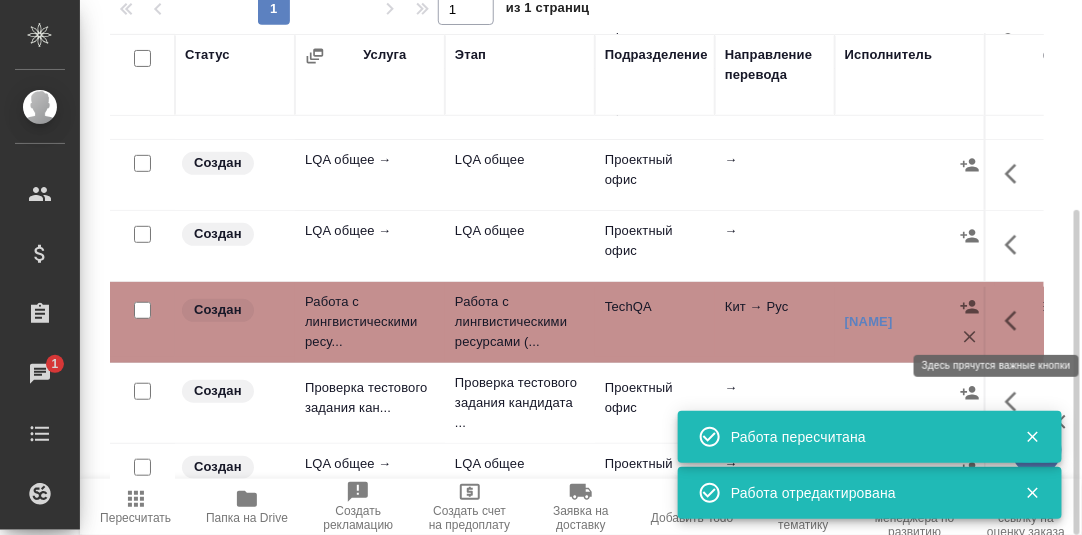 click 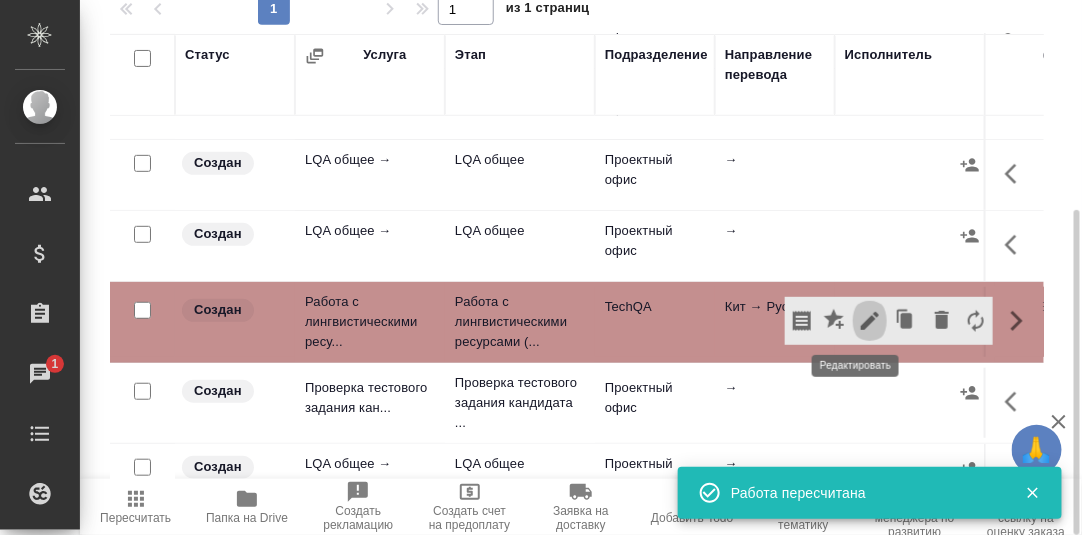 click 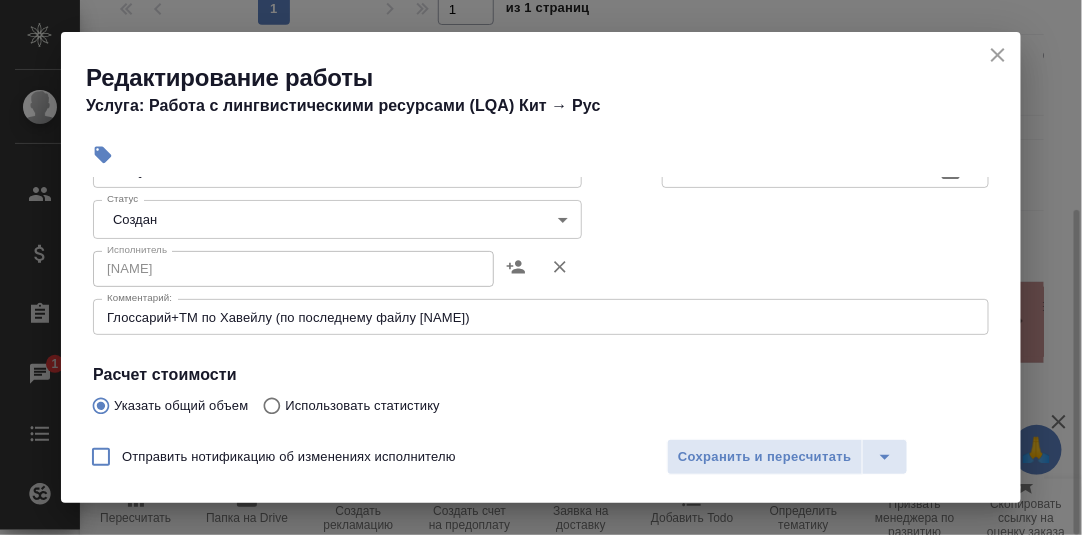 scroll, scrollTop: 200, scrollLeft: 0, axis: vertical 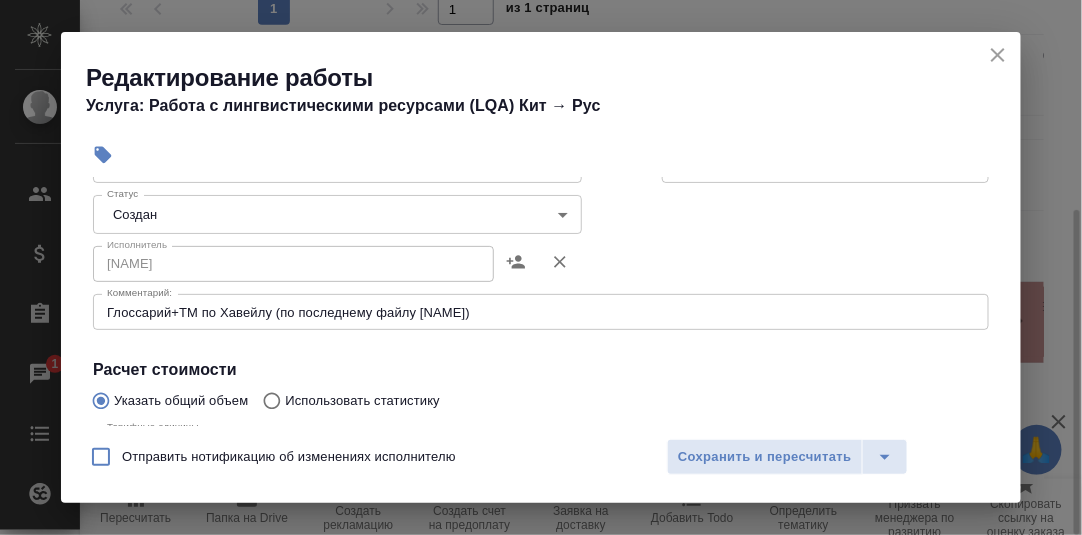 click on "🙏 .cls-1
fill:#fff;
AWATERA Румянцева Дарья d.rumyantseva Клиенты Спецификации Заказы 1 Чаты Todo Проекты SC Исполнители Кандидаты Работы Входящие заявки Заявки на доставку Рекламации Проекты процессинга Конференции Выйти techqa_AwA-1812 Создан new Нормальный normal Кратко детали заказа Ответственная команда: TechQA Клиент: AWATERA Договор: Без договора Дата создания: 31.07.2025, 13:02 Дата сдачи: 31.08.2025, 23:00 Итого: 0,00 ₽ К оплате: 0,00 ₽ Маржинальность: 0% Требования к верстке: 13.05.2025 10:36 Проверено: Петрова Валерия Детали Услуги Работы Файлы Smartcat Чат Настроить порядок работ 1 1 Статус   2025" at bounding box center [541, 267] 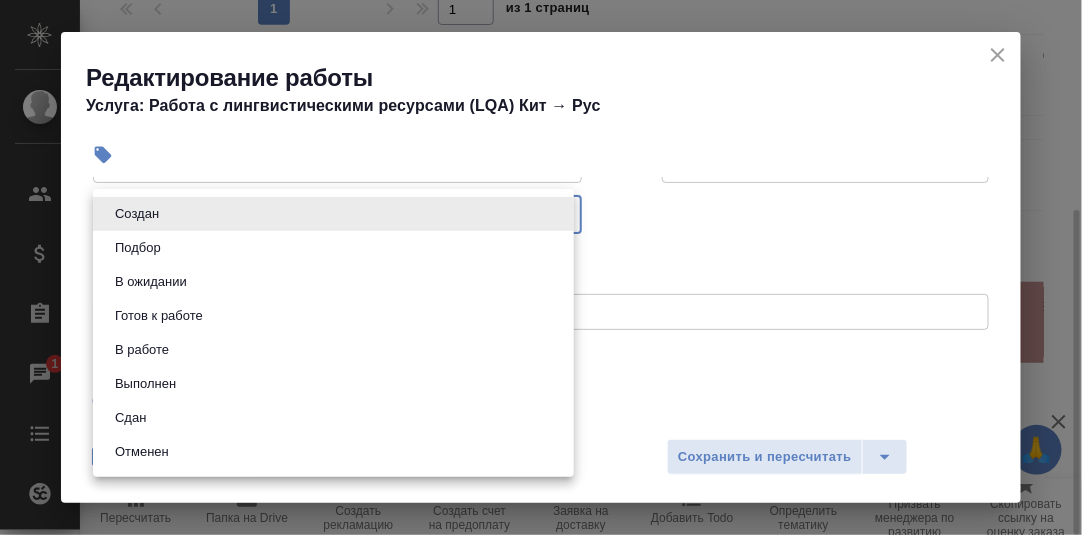 click on "Сдан" at bounding box center (333, 418) 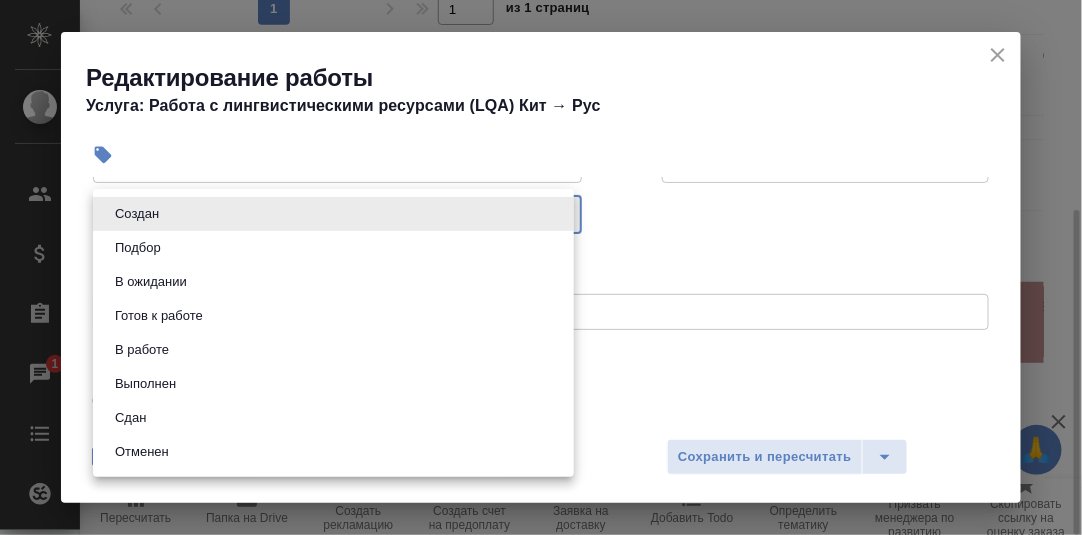 type on "closed" 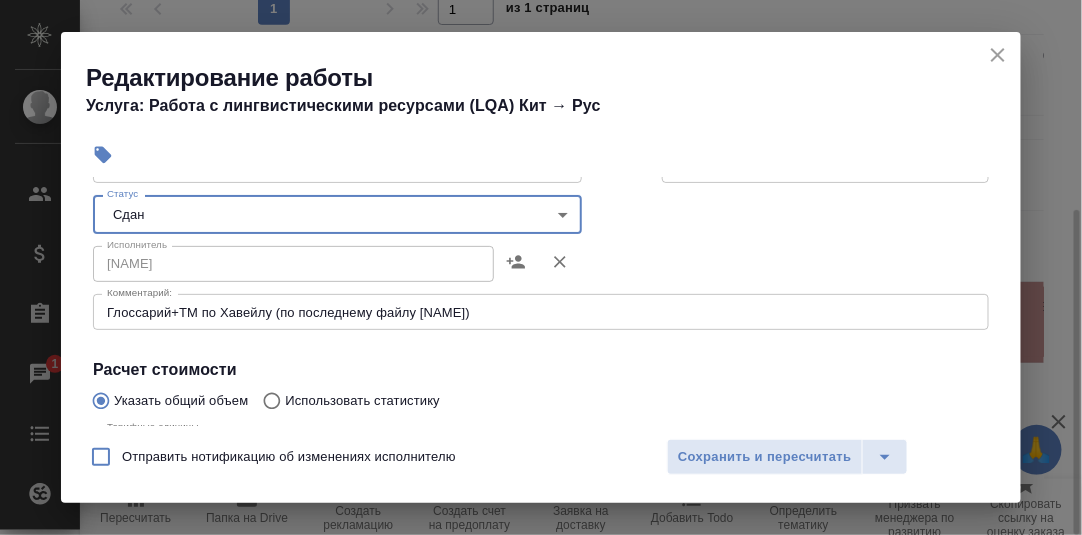 drag, startPoint x: 768, startPoint y: 458, endPoint x: 719, endPoint y: 425, distance: 59.07622 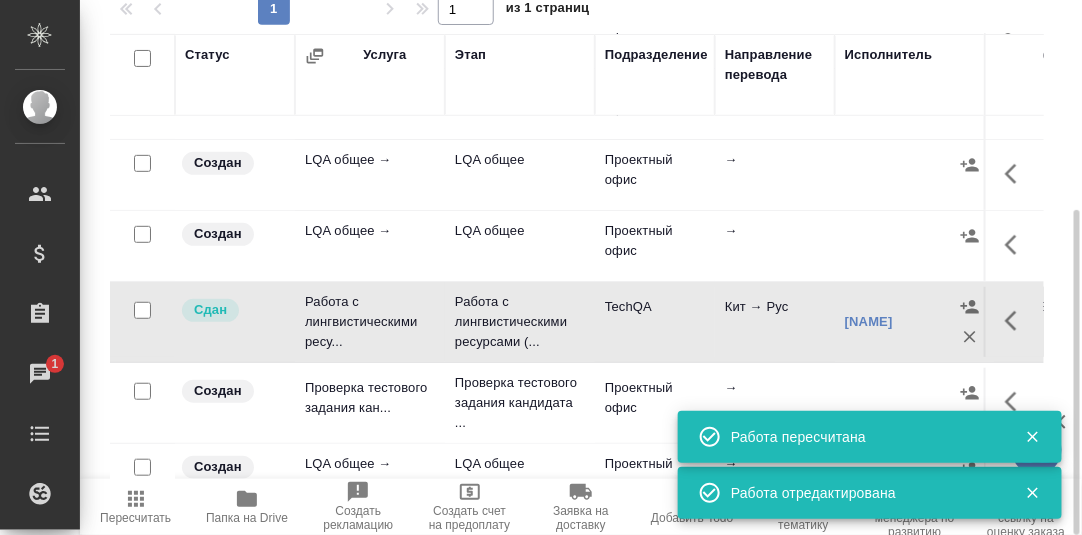 scroll, scrollTop: 0, scrollLeft: 0, axis: both 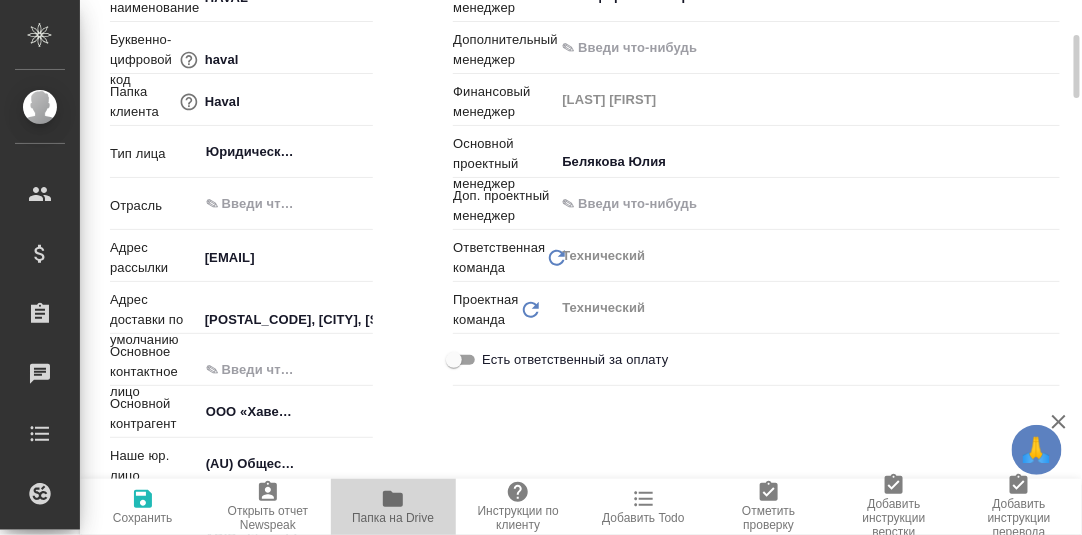 click 